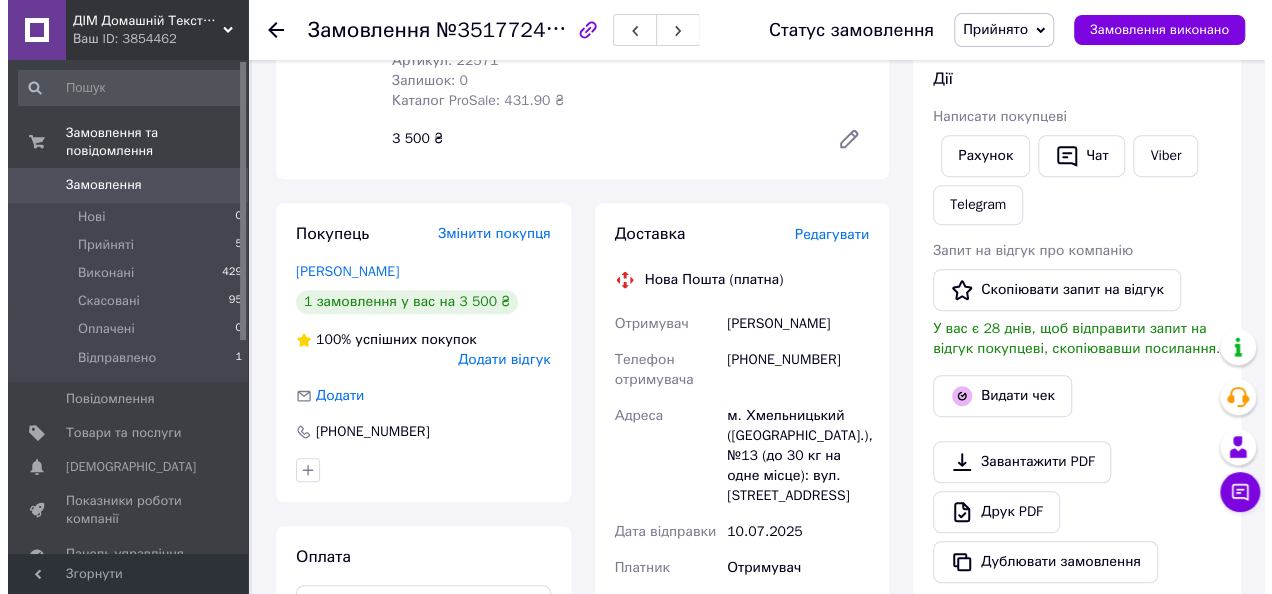 scroll, scrollTop: 500, scrollLeft: 0, axis: vertical 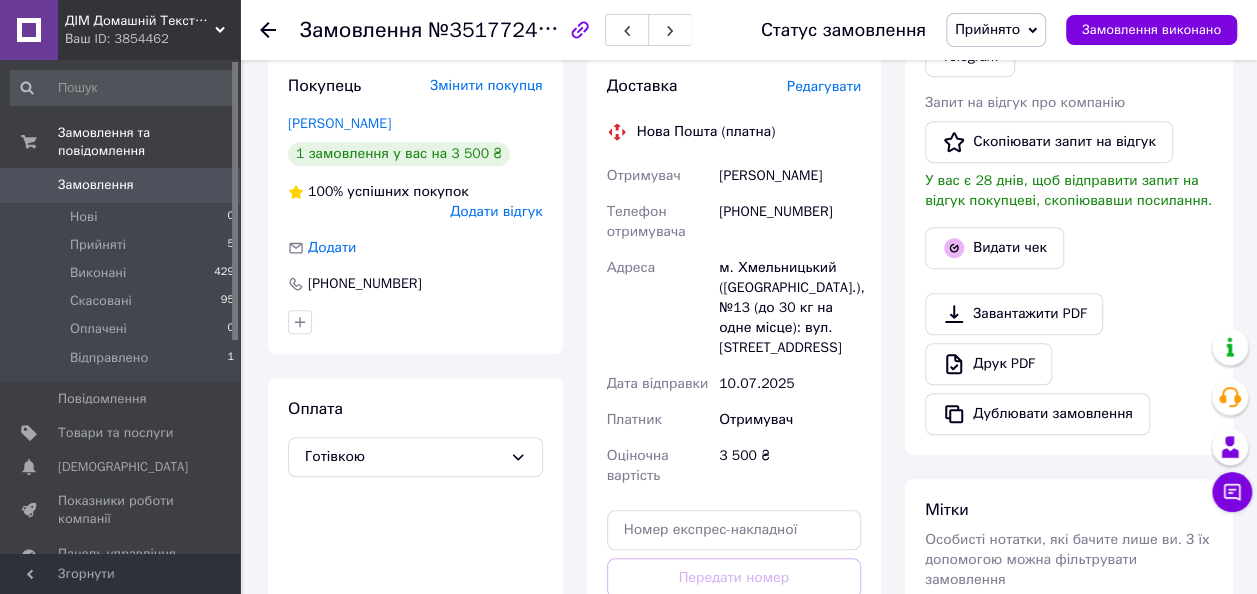 click on "Доставка Редагувати Нова Пошта (платна) Отримувач [PERSON_NAME] Телефон отримувача [PHONE_NUMBER] [GEOGRAPHIC_DATA] м. [GEOGRAPHIC_DATA] ([GEOGRAPHIC_DATA].), №13 (до 30 кг на одне місце): вул. Чорновола, 110 Дата відправки [DATE] Платник Отримувач Оціночна вартість 3 500 ₴ Передати номер або Згенерувати ЕН" at bounding box center (734, 381) 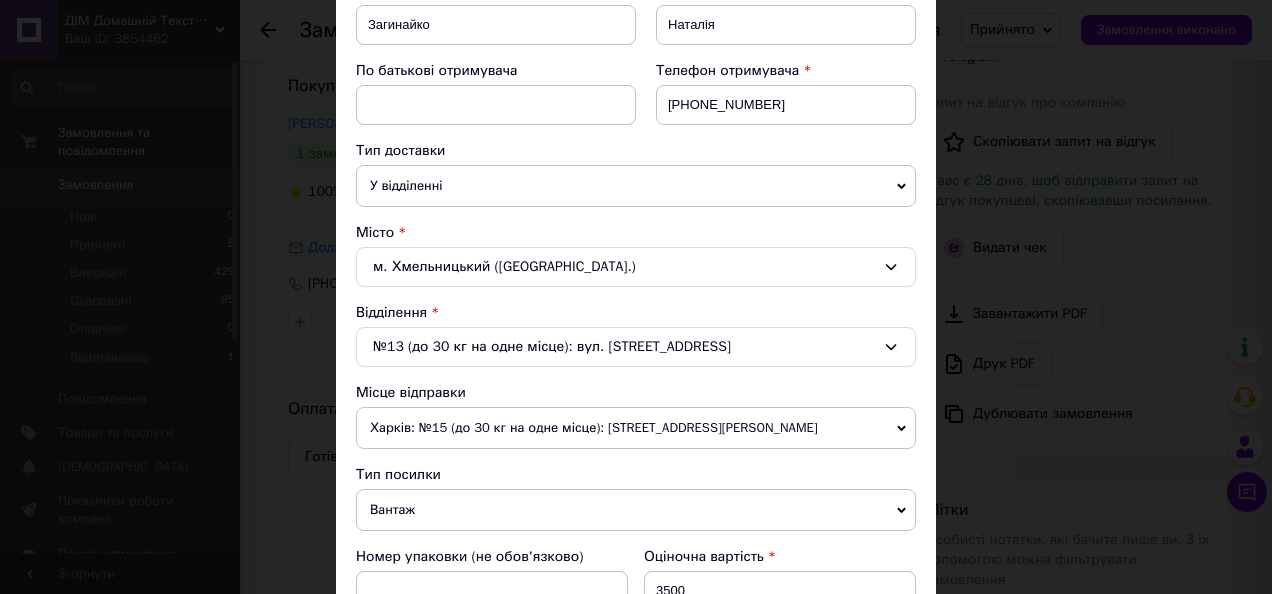scroll, scrollTop: 361, scrollLeft: 0, axis: vertical 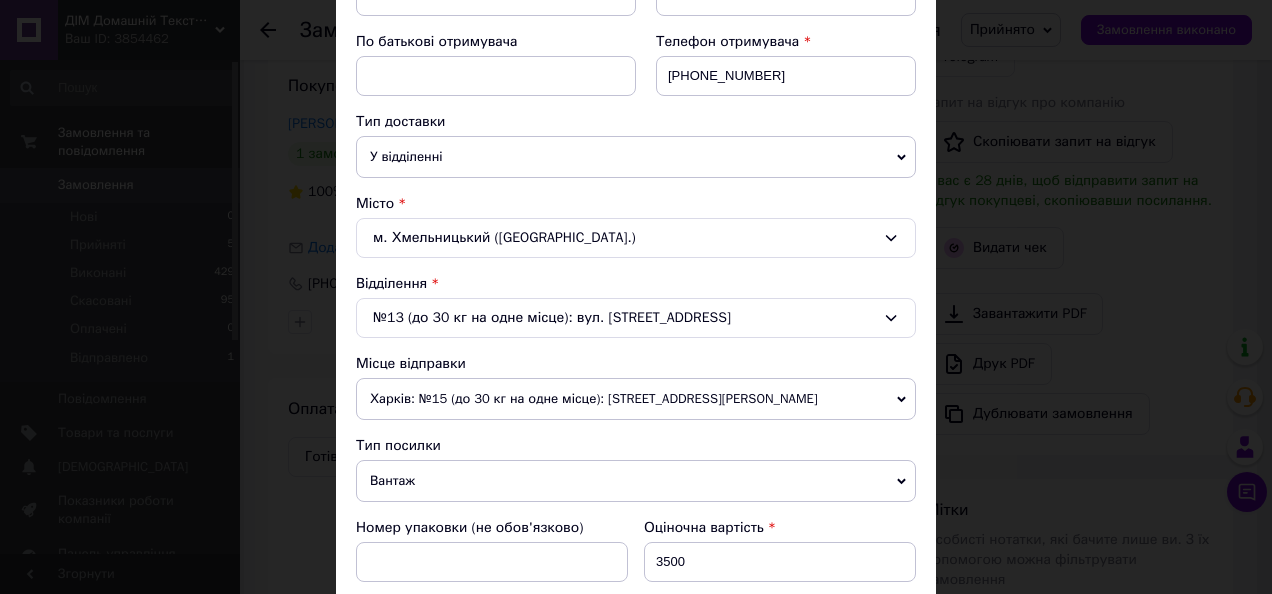 click on "Харків: №15 (до 30 кг на одне місце): [STREET_ADDRESS][PERSON_NAME]" at bounding box center [636, 399] 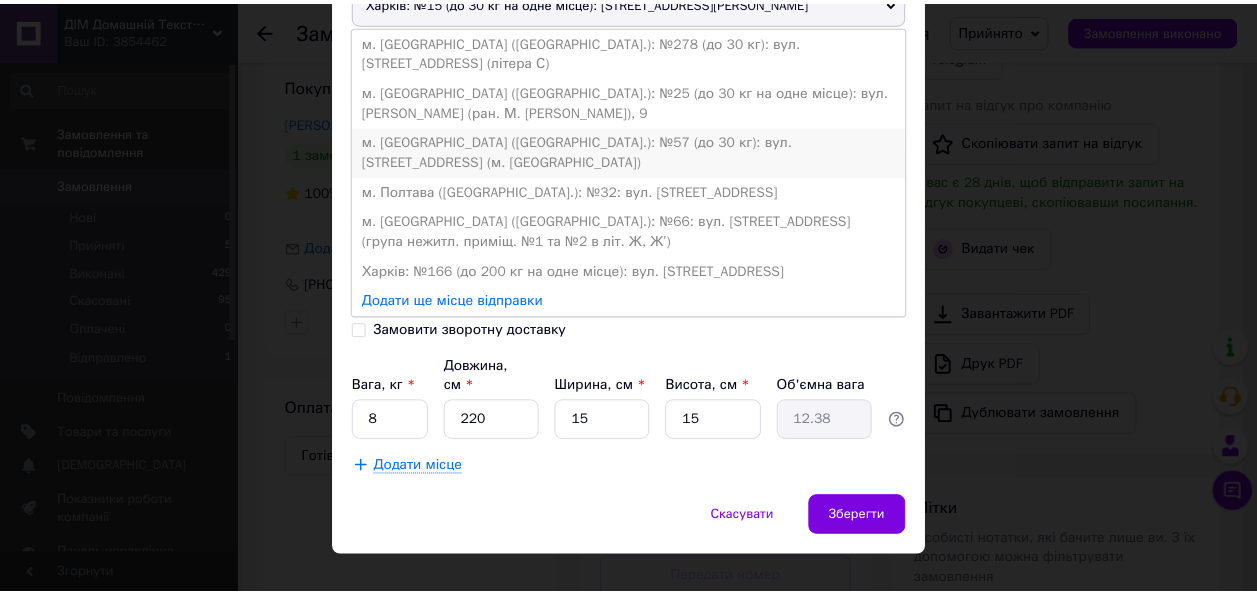 scroll, scrollTop: 761, scrollLeft: 0, axis: vertical 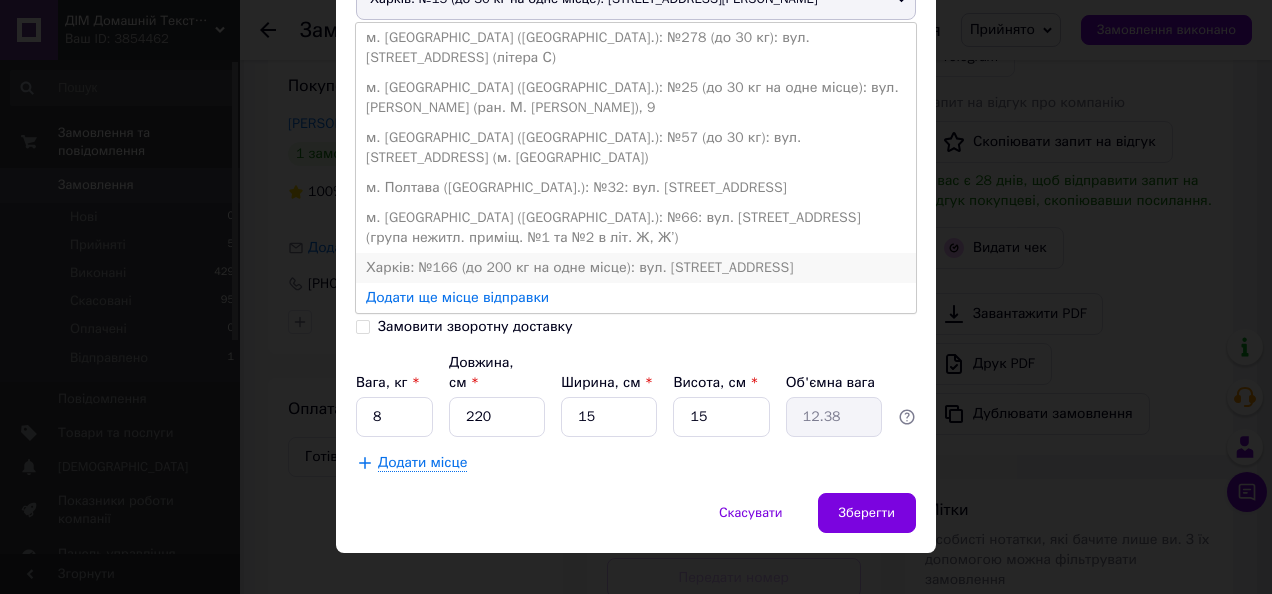 click on "Харків: №166 (до 200 кг на одне місце): вул. [STREET_ADDRESS]" at bounding box center [636, 268] 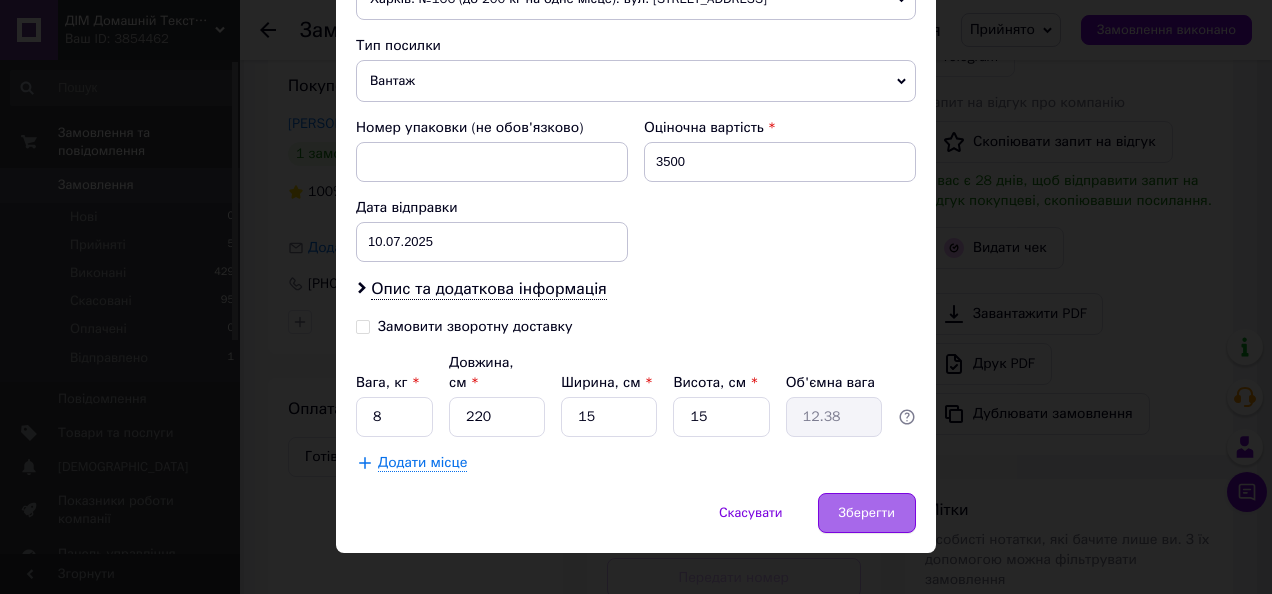 click on "Зберегти" at bounding box center (867, 513) 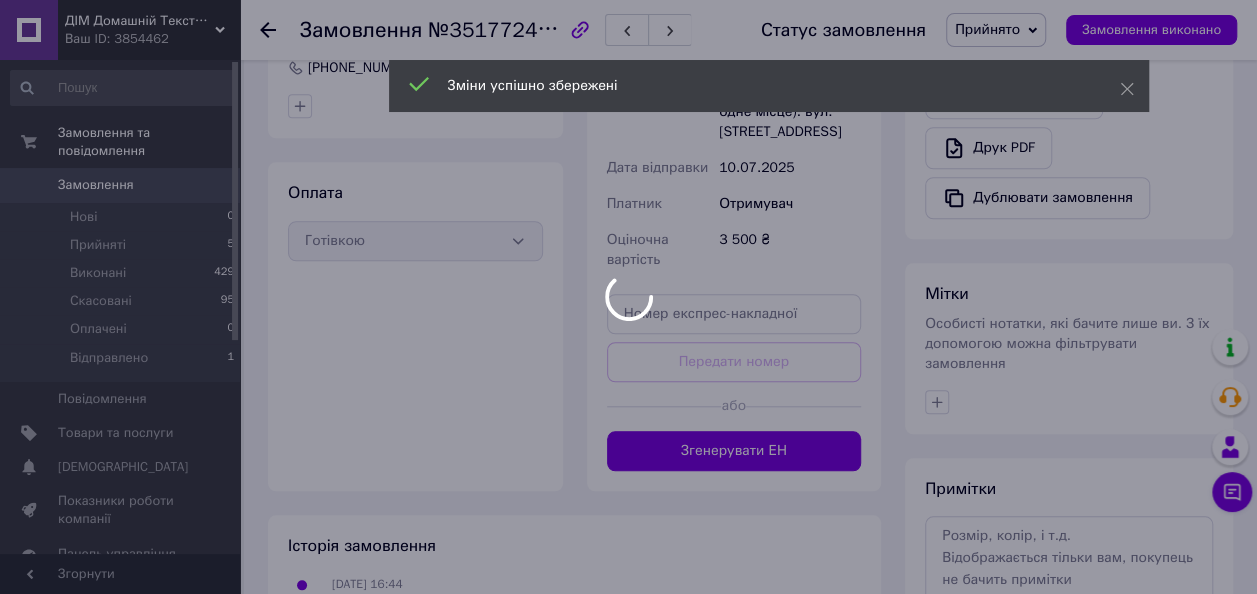 scroll, scrollTop: 800, scrollLeft: 0, axis: vertical 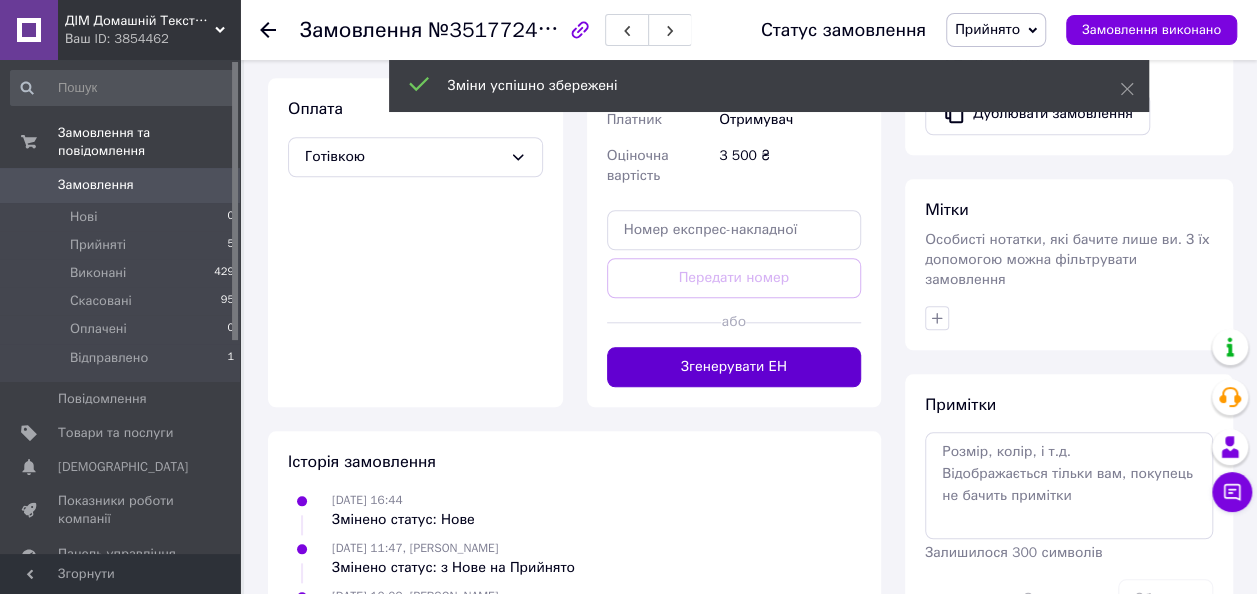click on "Згенерувати ЕН" at bounding box center [734, 367] 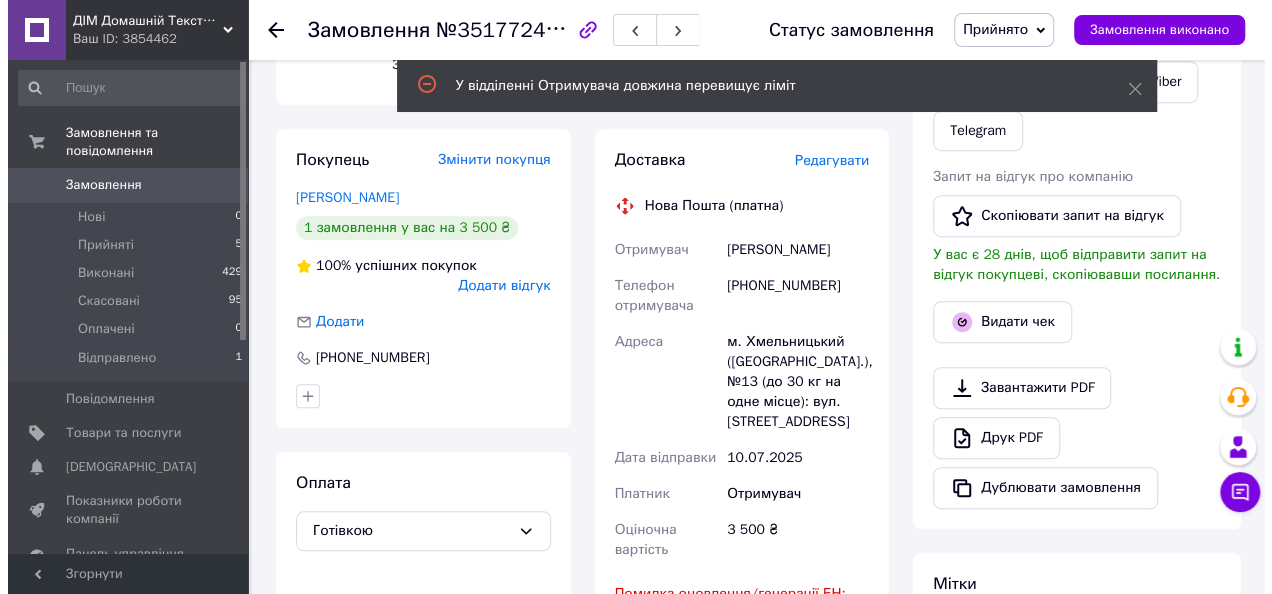 scroll, scrollTop: 400, scrollLeft: 0, axis: vertical 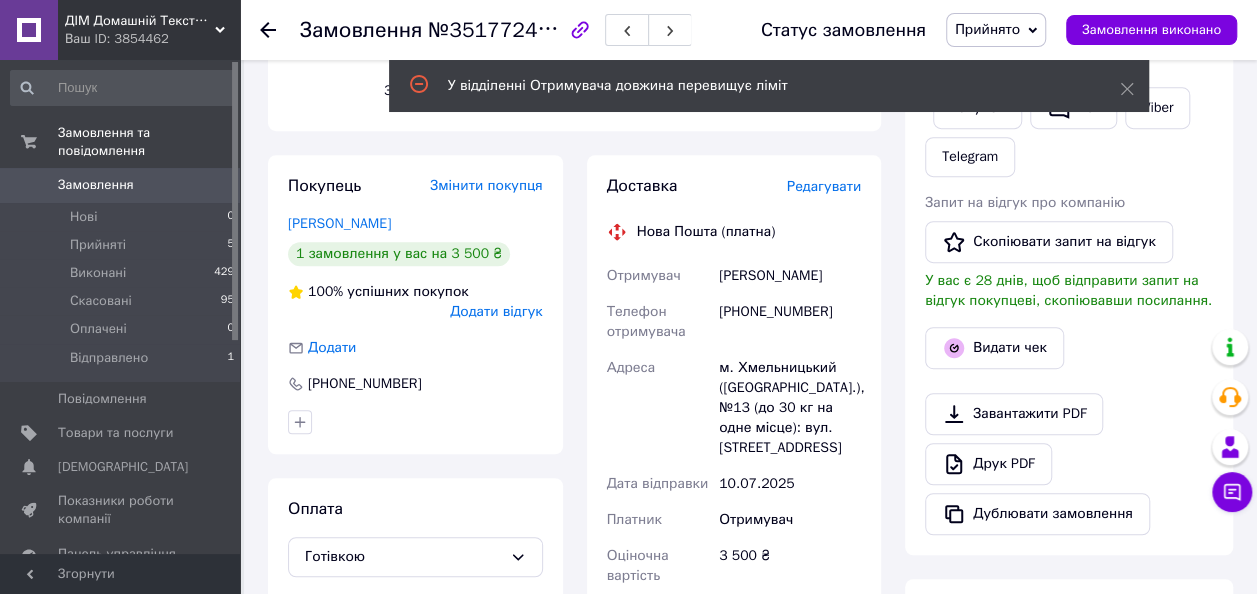 click on "Редагувати" at bounding box center [824, 186] 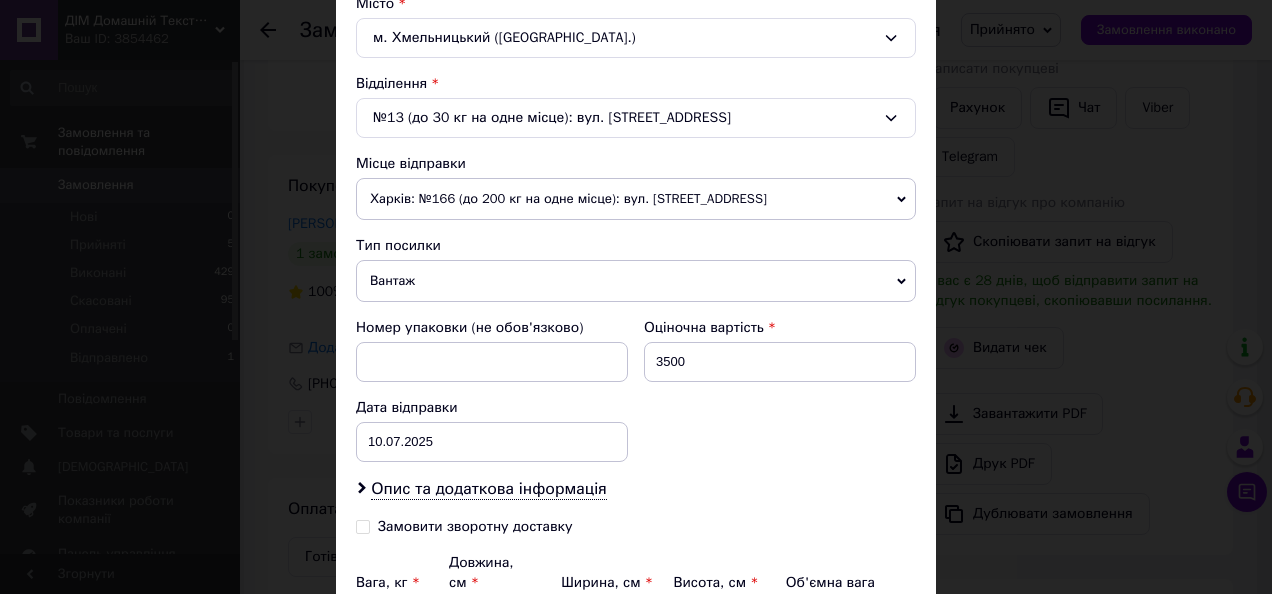 scroll, scrollTop: 461, scrollLeft: 0, axis: vertical 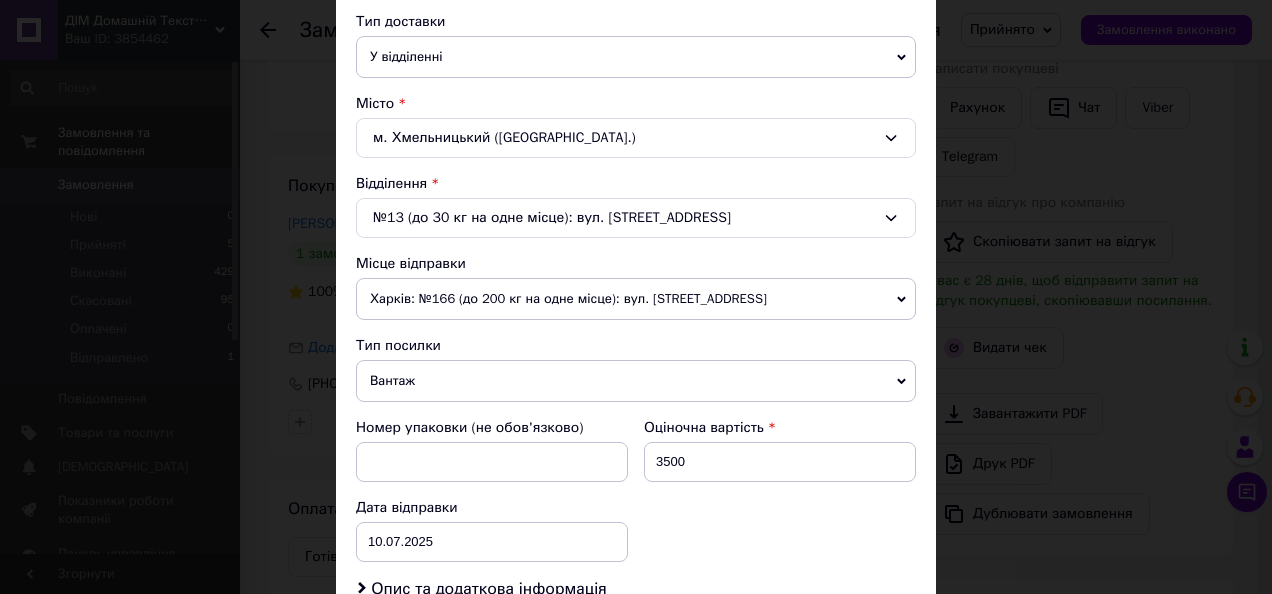 click on "№13 (до 30 кг на одне місце): вул. [STREET_ADDRESS]" at bounding box center [636, 218] 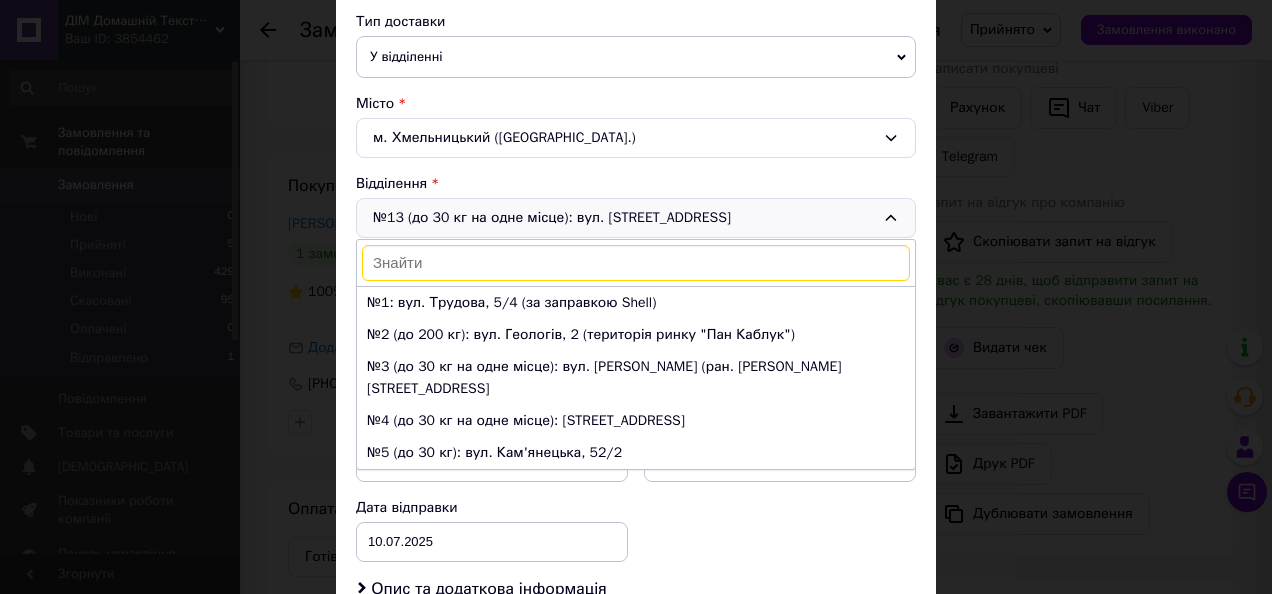 scroll, scrollTop: 384, scrollLeft: 0, axis: vertical 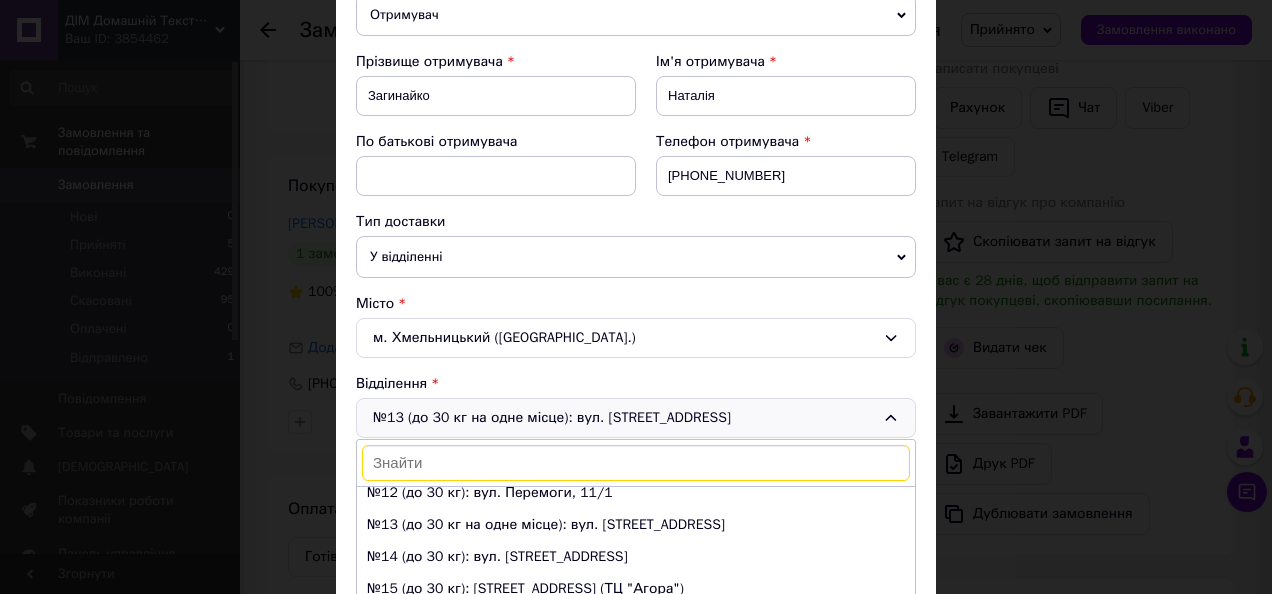 click on "Платник Отримувач Відправник Прізвище отримувача Загинайко Ім'я отримувача [PERSON_NAME] батькові отримувача Телефон отримувача [PHONE_NUMBER] Тип доставки У відділенні Кур'єром В поштоматі Місто м. Хмельницький ([GEOGRAPHIC_DATA] обл.) Відділення №13 (до 30 кг на одне місце): вул. [STREET_ADDRESS]: вул. Трудова, 5/4 (за заправкою Shell) №2 (до 200 кг): вул. Геологів, 2 (територія ринку "Пан Каблук") №3 (до 30 кг на одне місце): вул. [PERSON_NAME] (ран. Ватутіна), 11 №4 (до 30 кг на одне місце): [STREET_ADDRESS] (до 30 кг): вул. [STREET_ADDRESS] (до 30 кг на одне місце): вул. [STREET_ADDRESS] Тип посилки 3500" at bounding box center [636, 471] 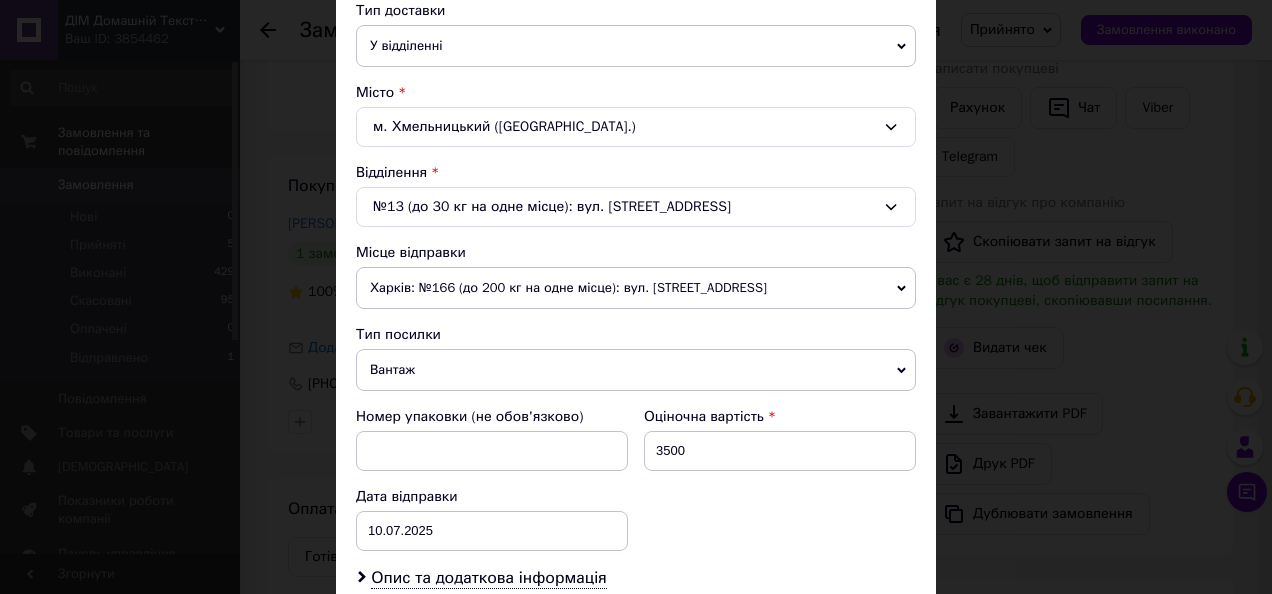 scroll, scrollTop: 561, scrollLeft: 0, axis: vertical 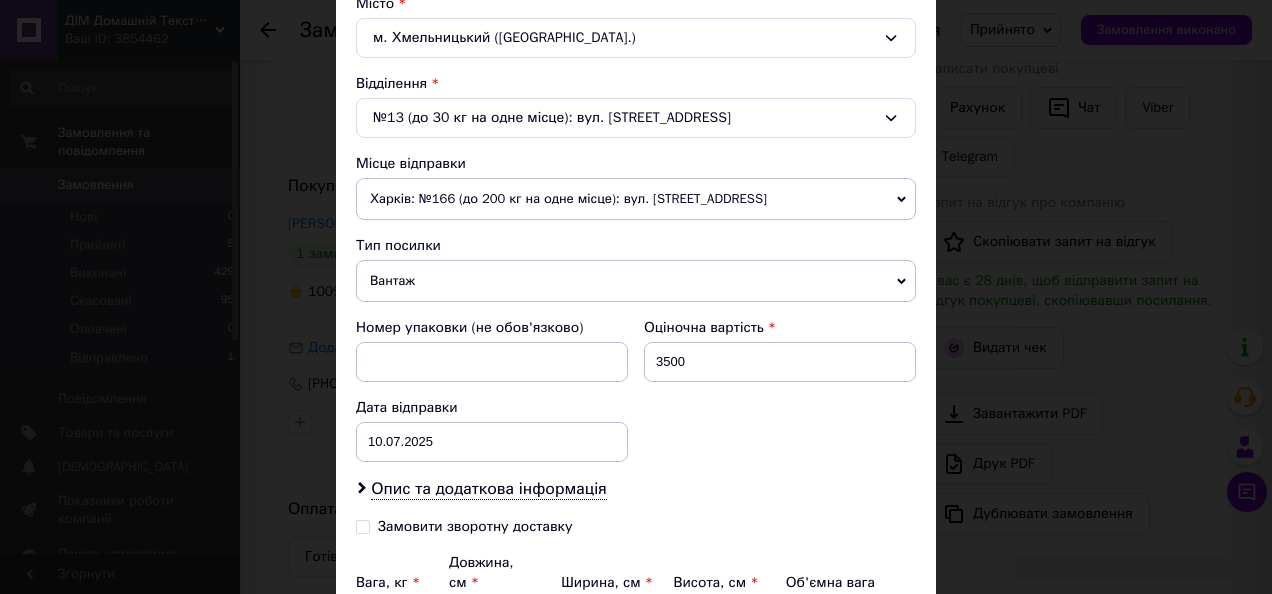 click on "Тип посилки" at bounding box center [636, 246] 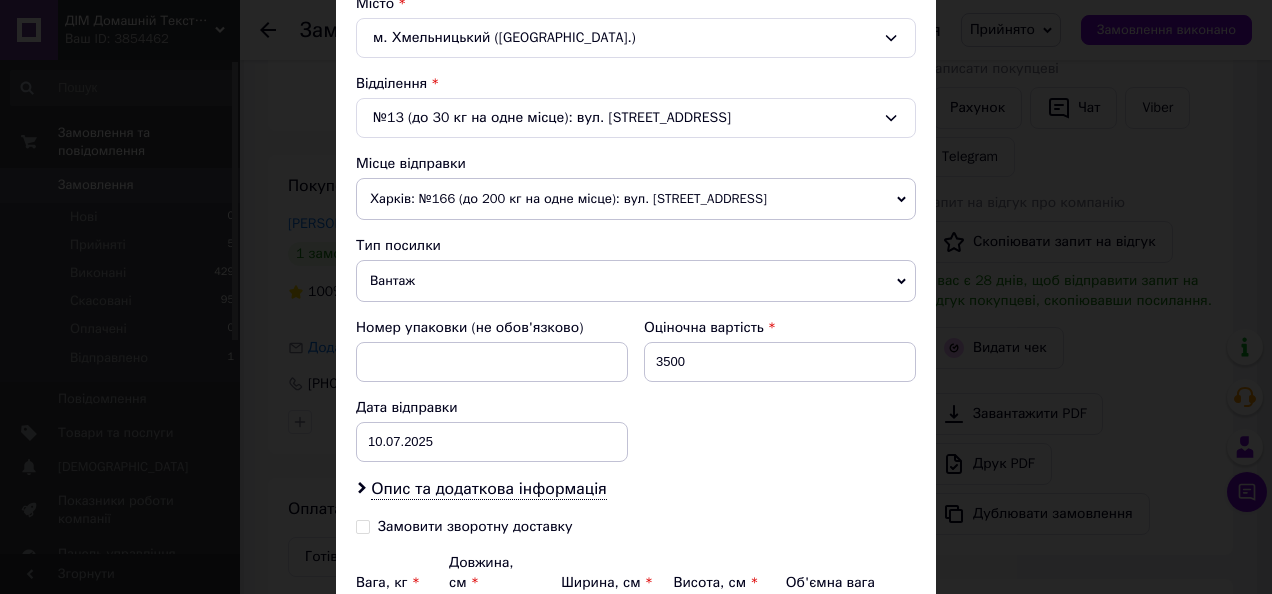 drag, startPoint x: 796, startPoint y: 230, endPoint x: 779, endPoint y: 230, distance: 17 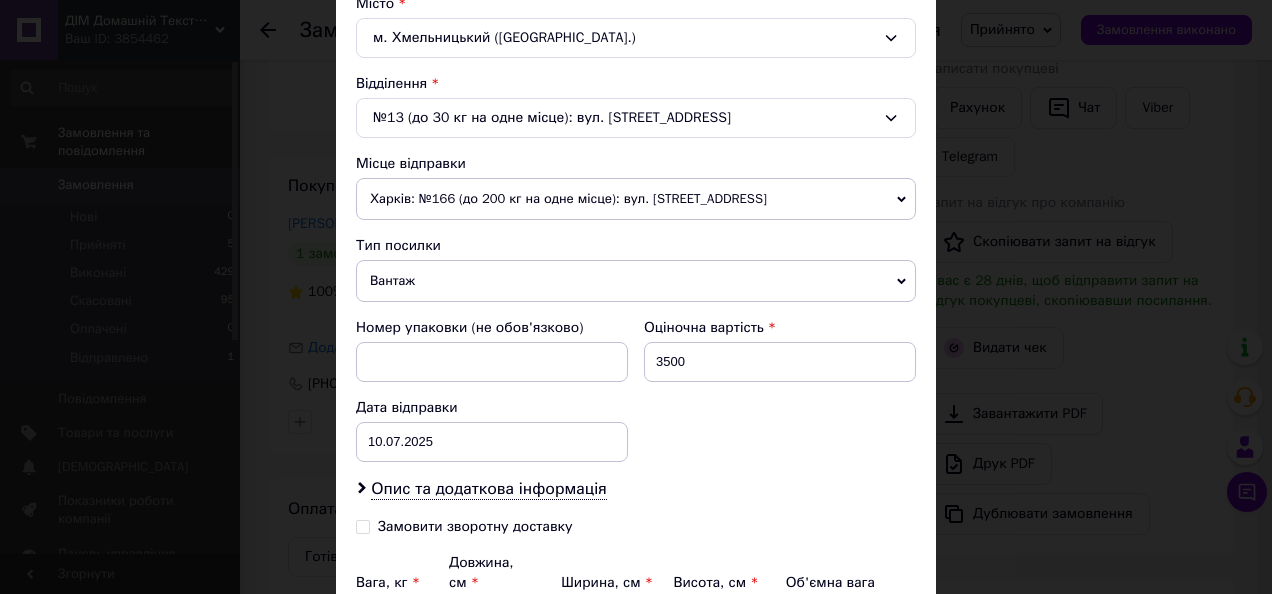 click on "№13 (до 30 кг на одне місце): вул. [STREET_ADDRESS]" at bounding box center (636, 118) 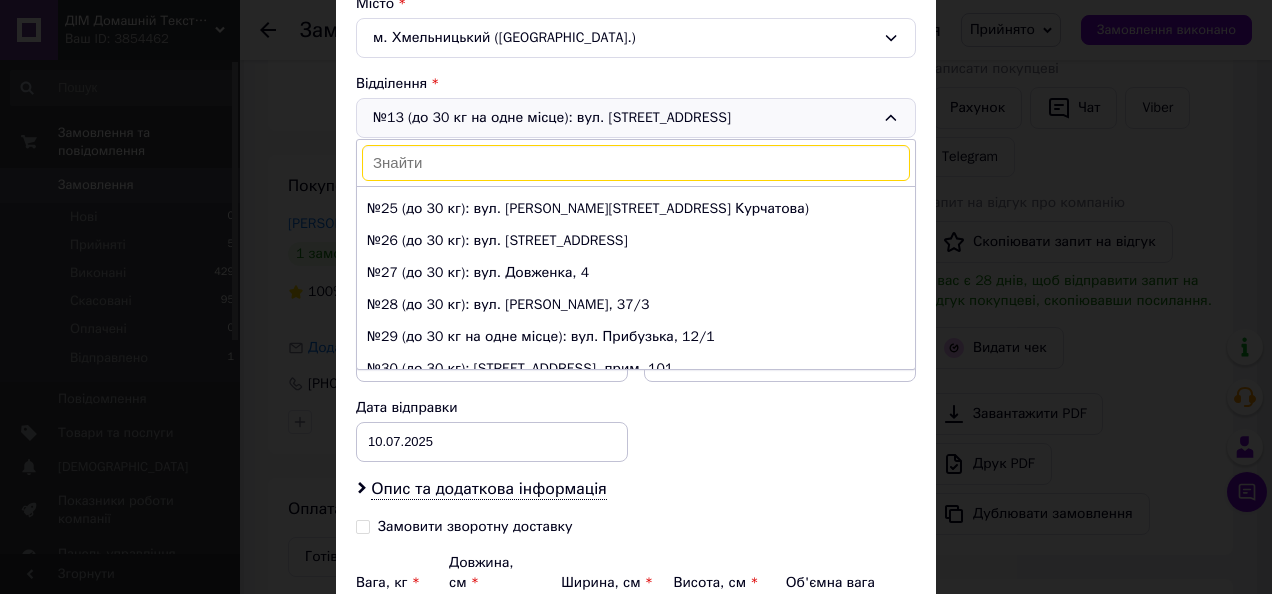 scroll, scrollTop: 184, scrollLeft: 0, axis: vertical 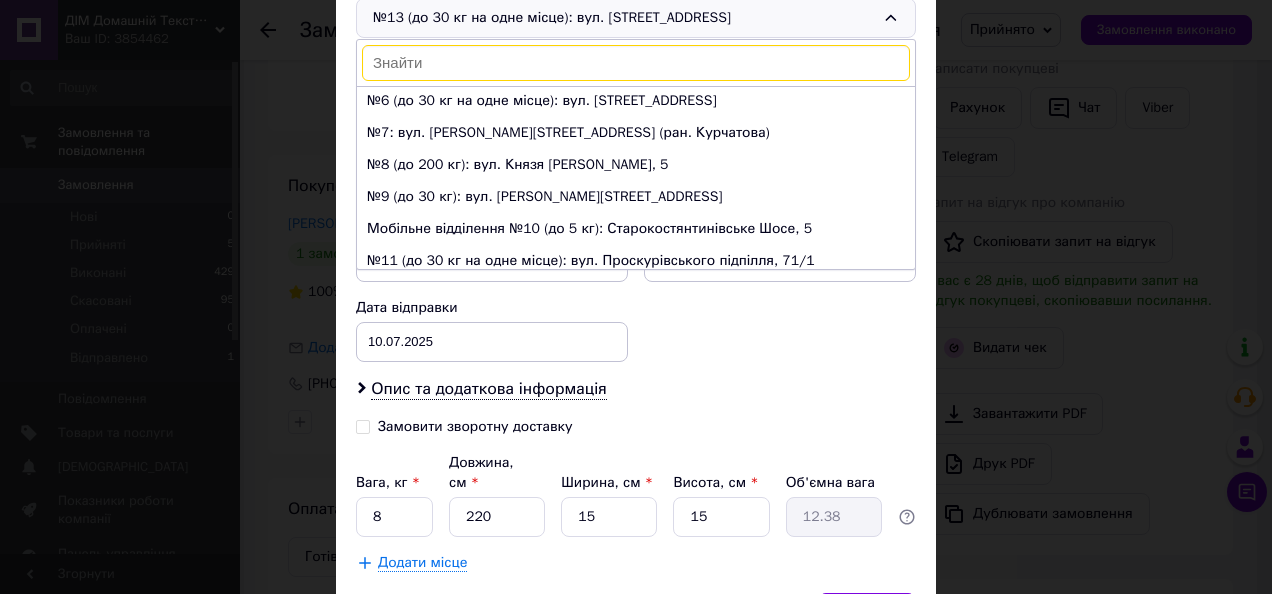 click on "Платник Отримувач Відправник Прізвище отримувача Загинайко Ім'я отримувача [PERSON_NAME] батькові отримувача Телефон отримувача [PHONE_NUMBER] Тип доставки У відділенні Кур'єром В поштоматі Місто м. Хмельницький ([GEOGRAPHIC_DATA] обл.) Відділення №13 (до 30 кг на одне місце): вул. [STREET_ADDRESS]: вул. Трудова, 5/4 (за заправкою Shell) №2 (до 200 кг): вул. Геологів, 2 (територія ринку "Пан Каблук") №3 (до 30 кг на одне місце): вул. [PERSON_NAME] (ран. Ватутіна), 11 №4 (до 30 кг на одне місце): [STREET_ADDRESS] (до 30 кг): вул. [STREET_ADDRESS] (до 30 кг на одне місце): вул. [STREET_ADDRESS] Тип посилки 3500" at bounding box center (636, 71) 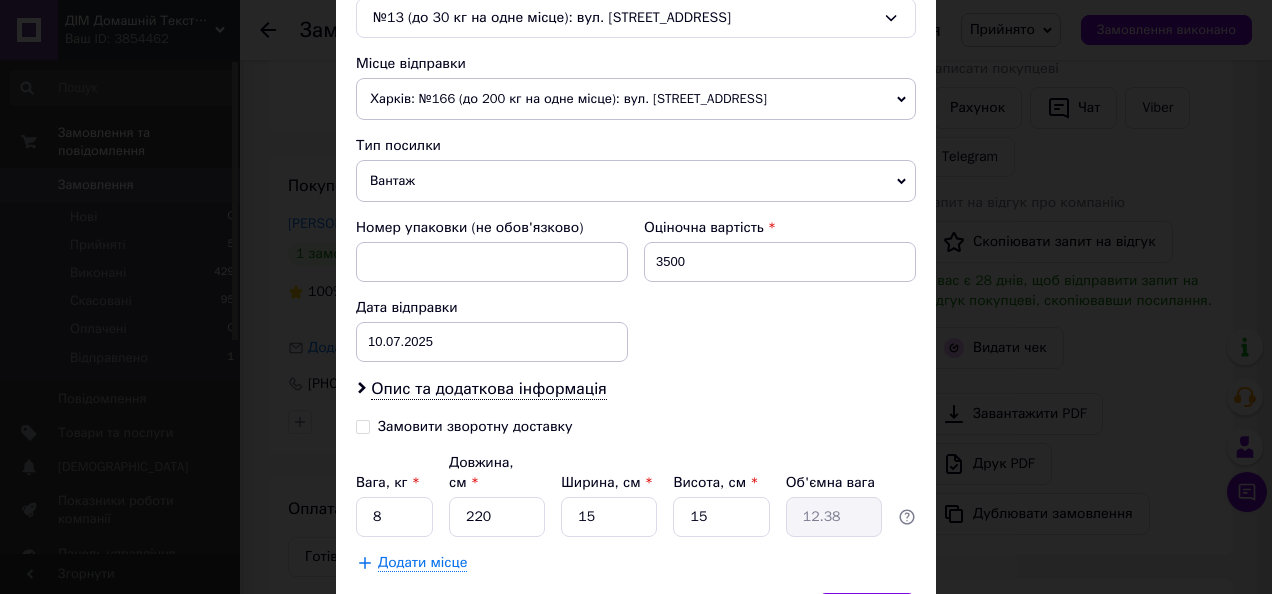 click on "Номер упаковки (не обов'язково) Оціночна вартість 3500 Дата відправки [DATE] < 2025 > < Июль > Пн Вт Ср Чт Пт Сб Вс 30 1 2 3 4 5 6 7 8 9 10 11 12 13 14 15 16 17 18 19 20 21 22 23 24 25 26 27 28 29 30 31 1 2 3 4 5 6 7 8 9 10" at bounding box center (636, 290) 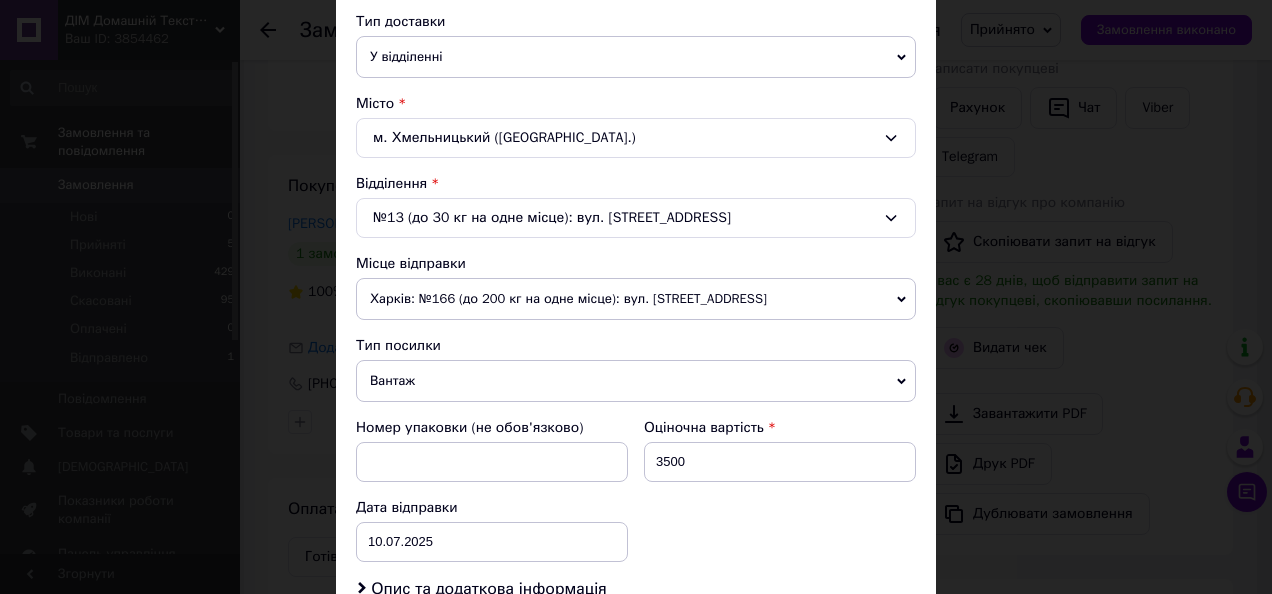 scroll, scrollTop: 361, scrollLeft: 0, axis: vertical 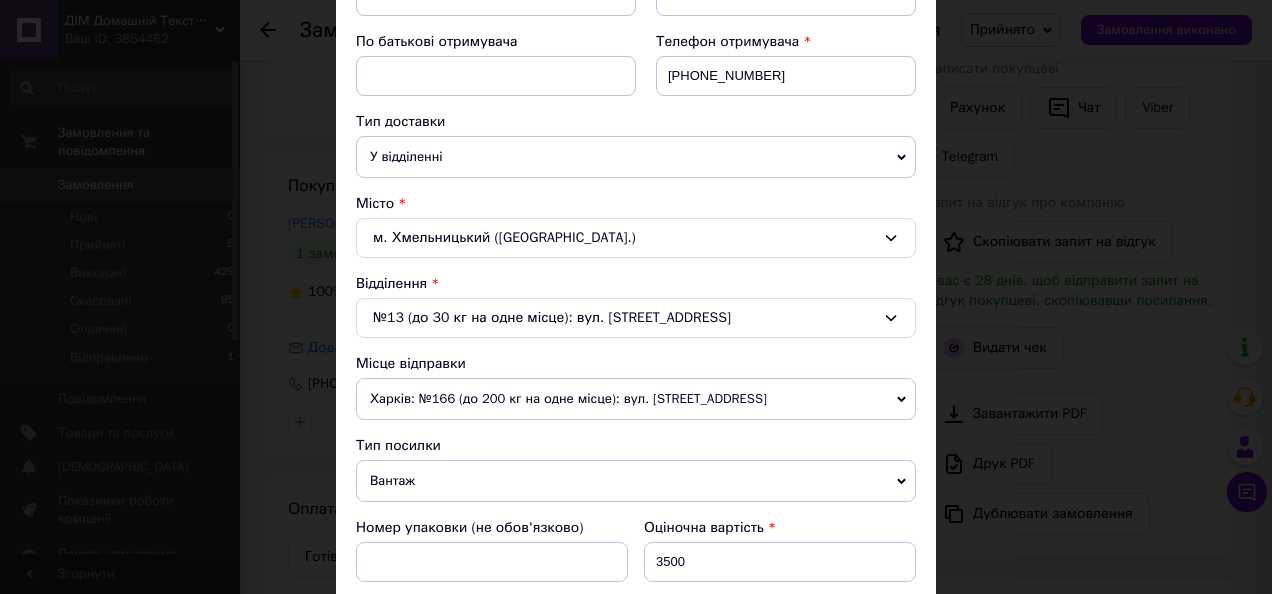 click on "№13 (до 30 кг на одне місце): вул. [STREET_ADDRESS]" at bounding box center (636, 318) 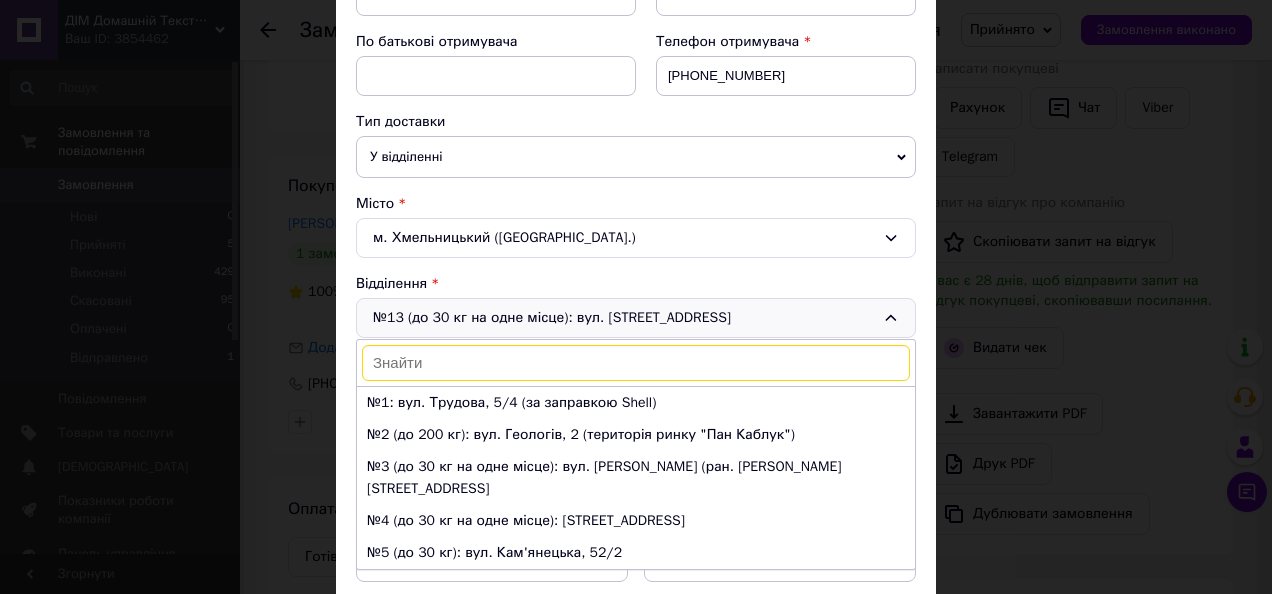 scroll, scrollTop: 384, scrollLeft: 0, axis: vertical 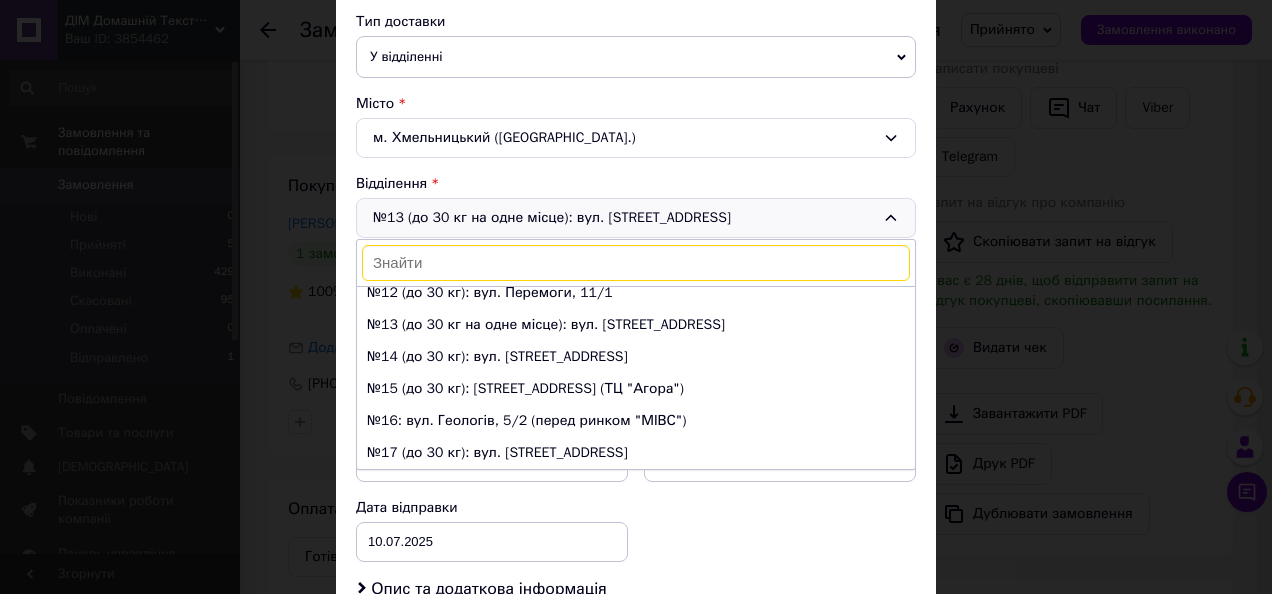 click on "Номер упаковки (не обов'язково) Оціночна вартість 3500 Дата відправки [DATE] < 2025 > < Июль > Пн Вт Ср Чт Пт Сб Вс 30 1 2 3 4 5 6 7 8 9 10 11 12 13 14 15 16 17 18 19 20 21 22 23 24 25 26 27 28 29 30 31 1 2 3 4 5 6 7 8 9 10" at bounding box center [636, 490] 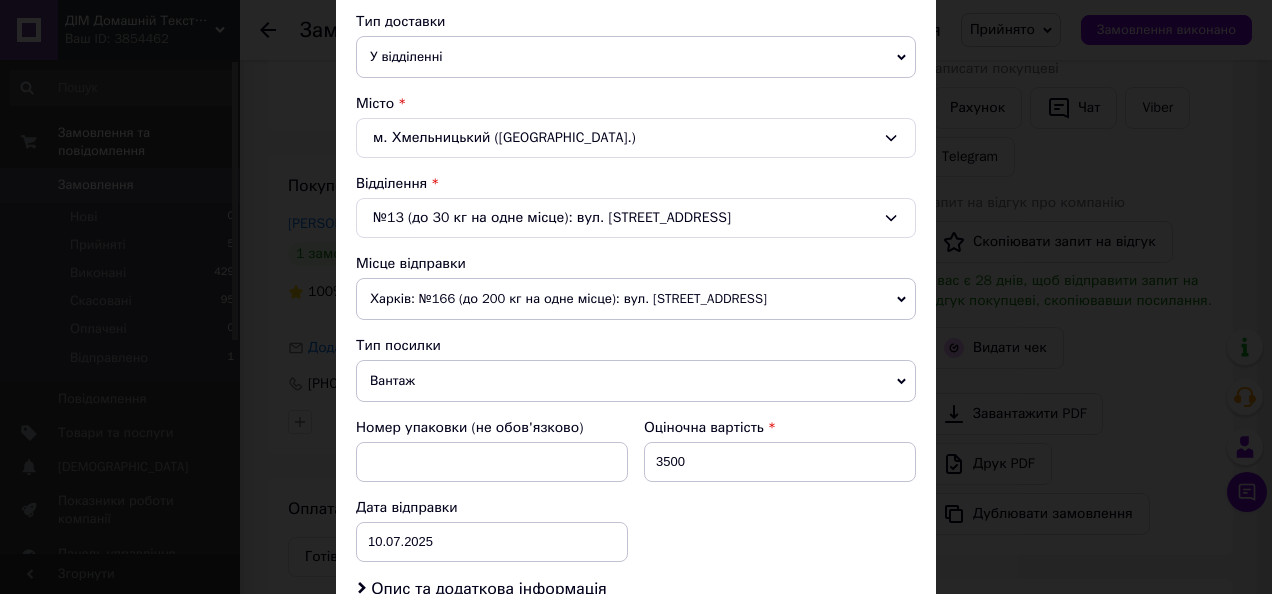 click on "Харків: №166 (до 200 кг на одне місце): вул. [STREET_ADDRESS]" at bounding box center (636, 299) 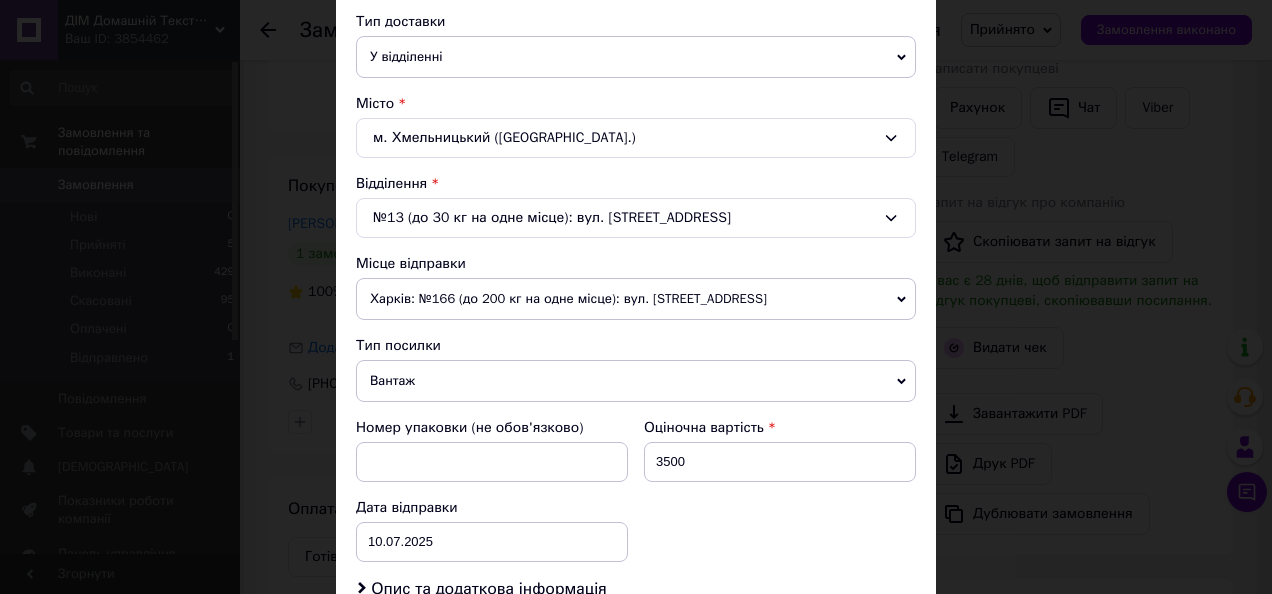 click on "Місце відправки" at bounding box center [636, 264] 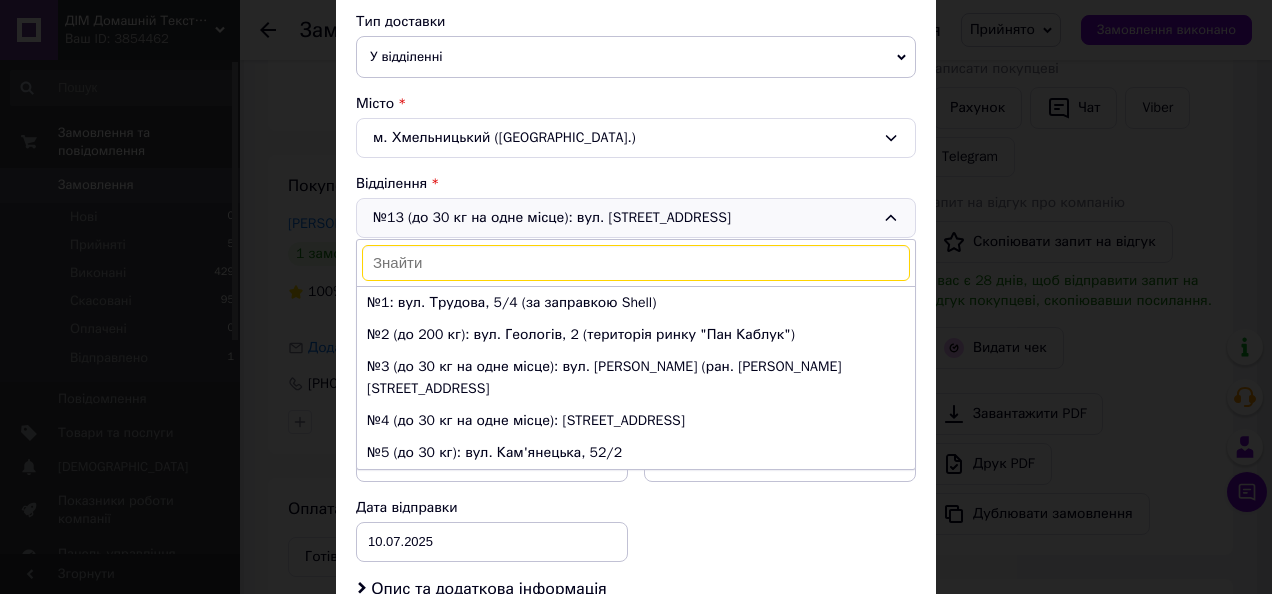 scroll, scrollTop: 384, scrollLeft: 0, axis: vertical 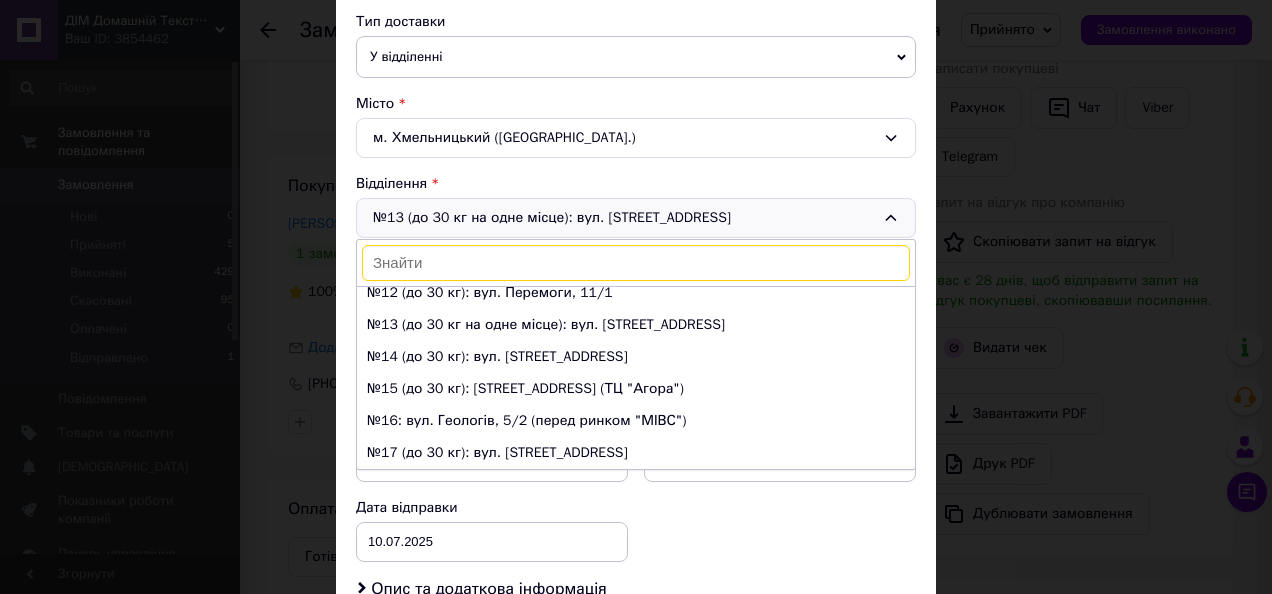 click at bounding box center [636, 263] 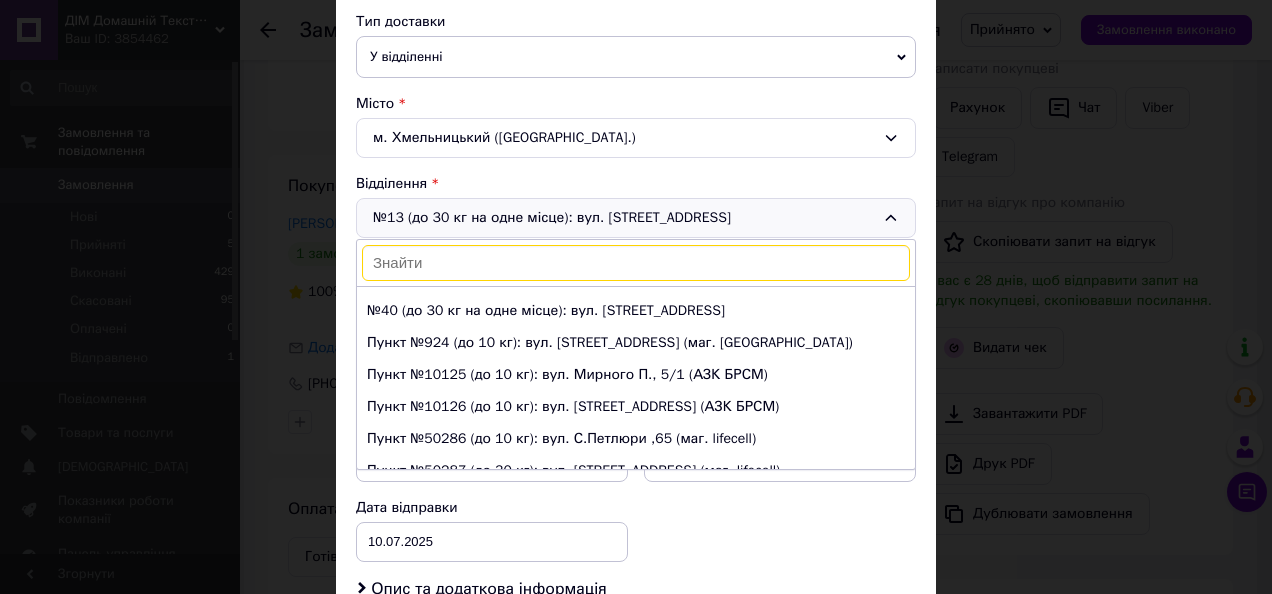 scroll, scrollTop: 1284, scrollLeft: 0, axis: vertical 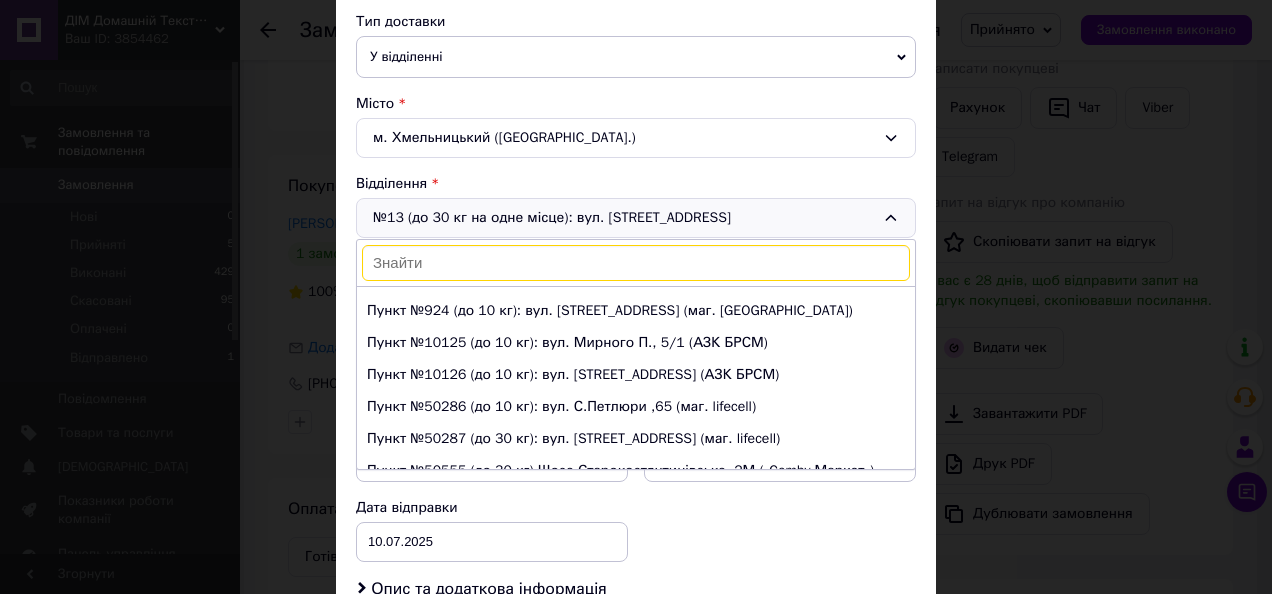 click on "Номер упаковки (не обов'язково) Оціночна вартість 3500 Дата відправки [DATE] < 2025 > < Июль > Пн Вт Ср Чт Пт Сб Вс 30 1 2 3 4 5 6 7 8 9 10 11 12 13 14 15 16 17 18 19 20 21 22 23 24 25 26 27 28 29 30 31 1 2 3 4 5 6 7 8 9 10" at bounding box center (636, 490) 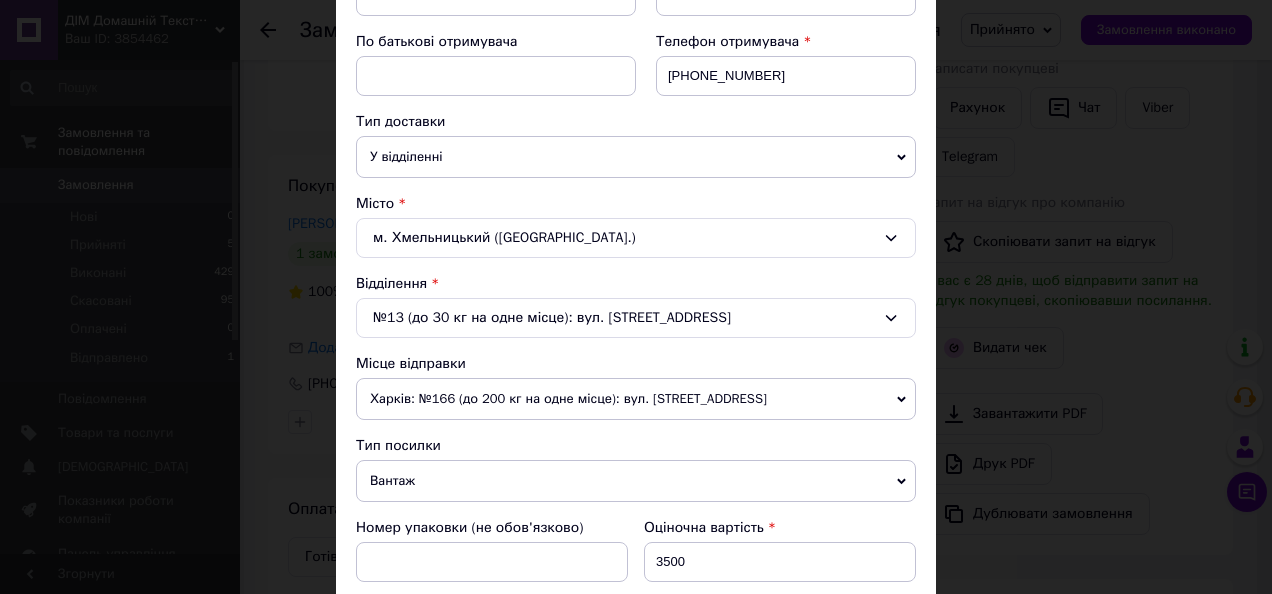 scroll, scrollTop: 61, scrollLeft: 0, axis: vertical 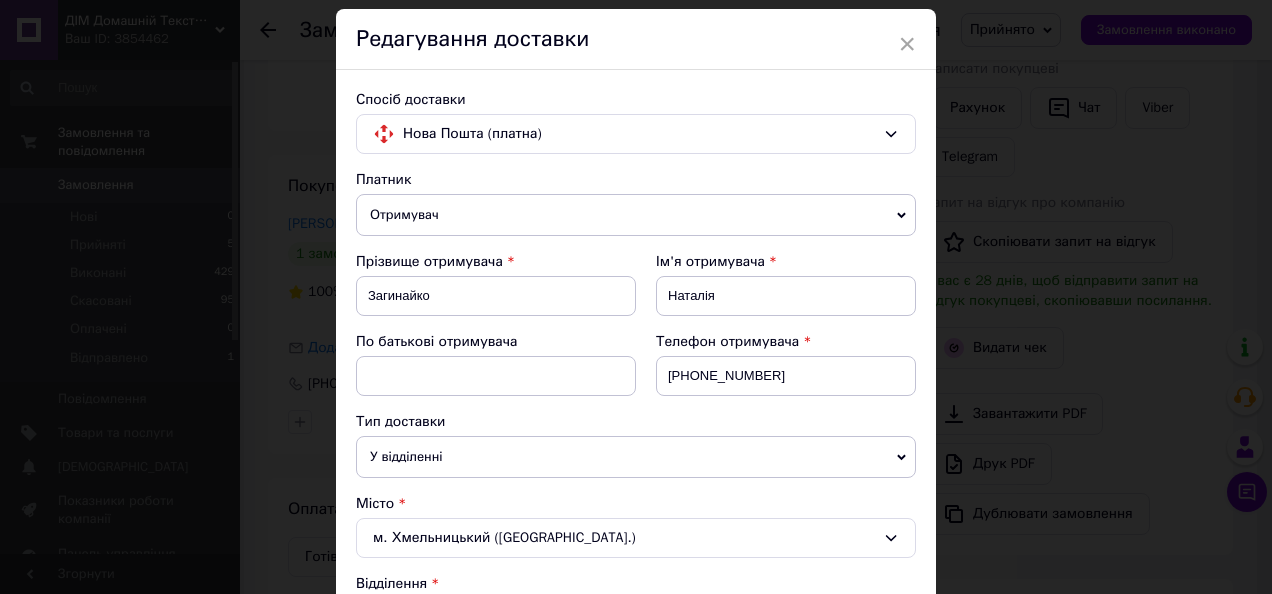 click on "Платник" at bounding box center [636, 180] 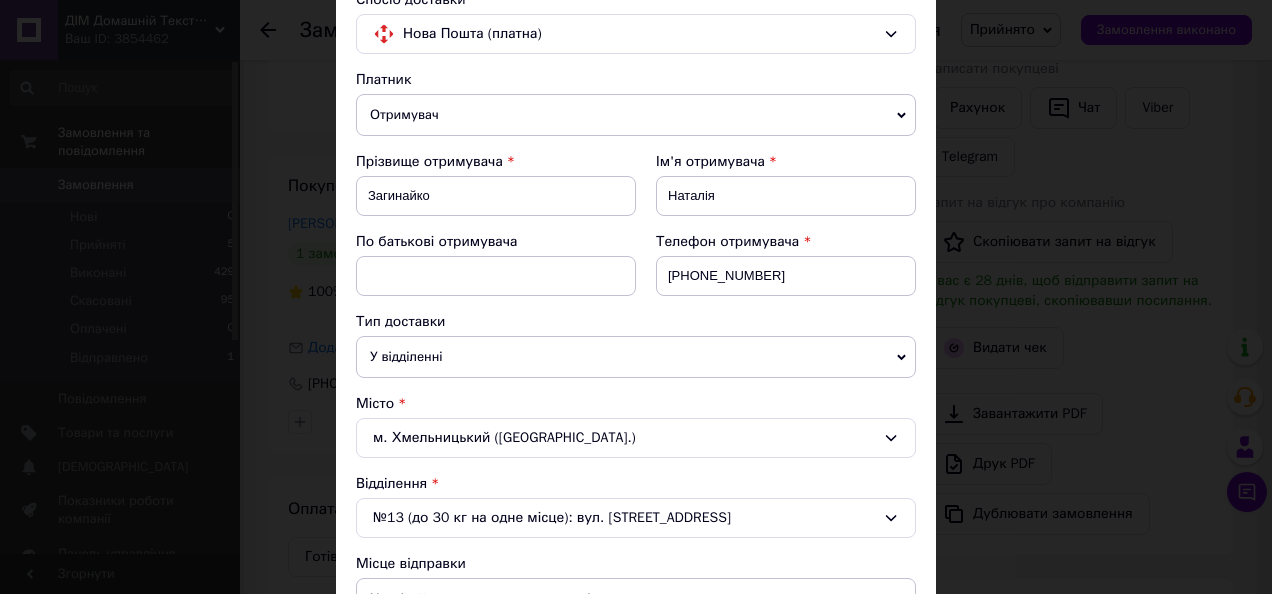 click on "Харків: №166 (до 200 кг на одне місце): вул. [STREET_ADDRESS]" at bounding box center [636, 599] 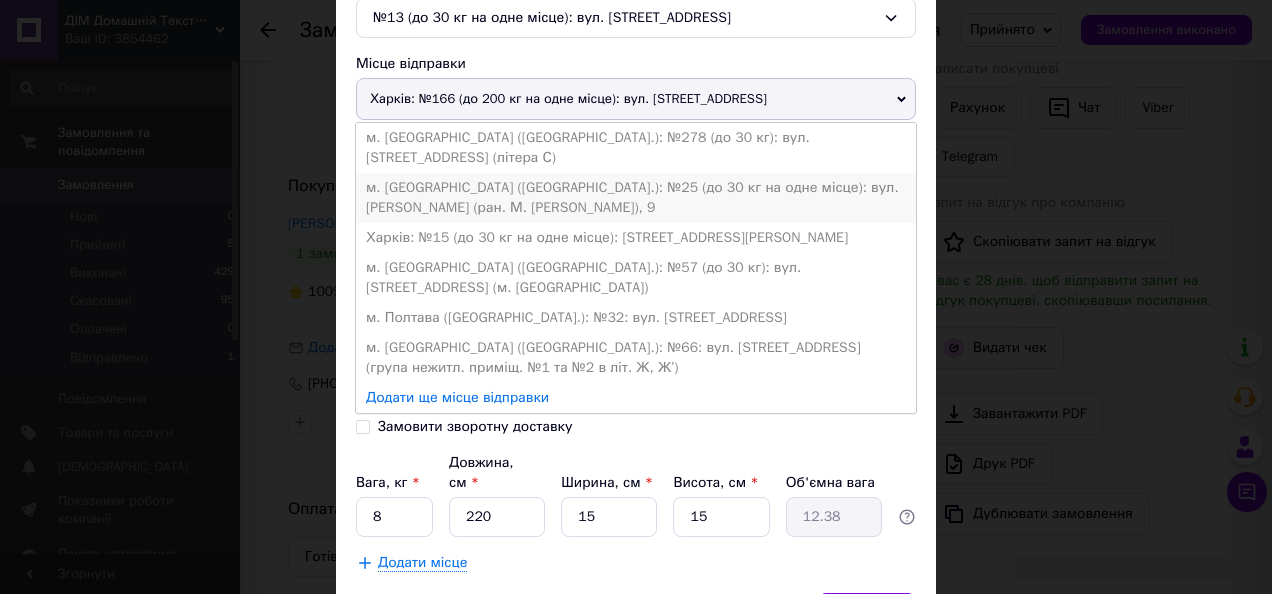 scroll, scrollTop: 461, scrollLeft: 0, axis: vertical 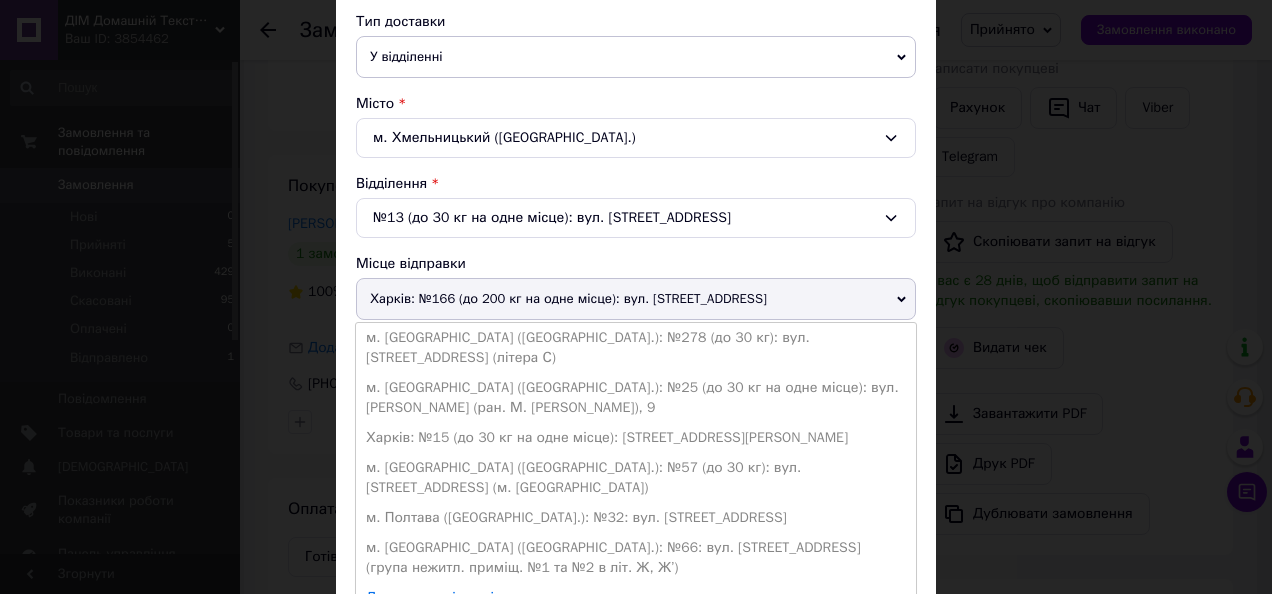 click on "№13 (до 30 кг на одне місце): вул. [STREET_ADDRESS]" at bounding box center (636, 218) 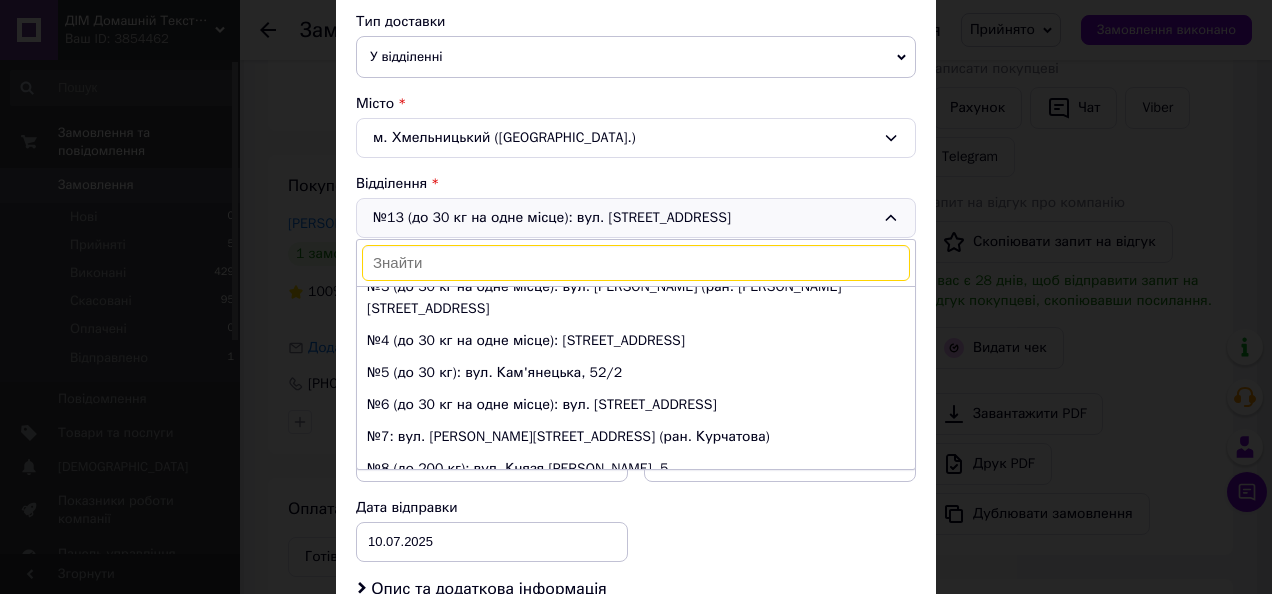 scroll, scrollTop: 8, scrollLeft: 0, axis: vertical 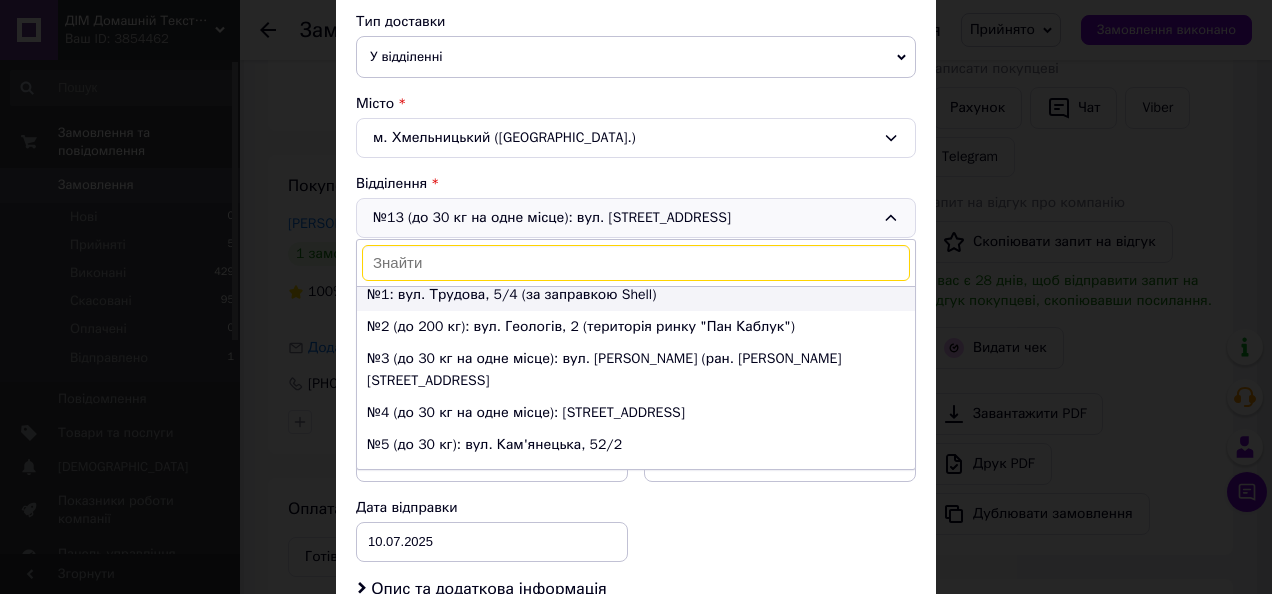 click on "№1: вул. Трудова, 5/4 (за заправкою Shell)" at bounding box center [636, 295] 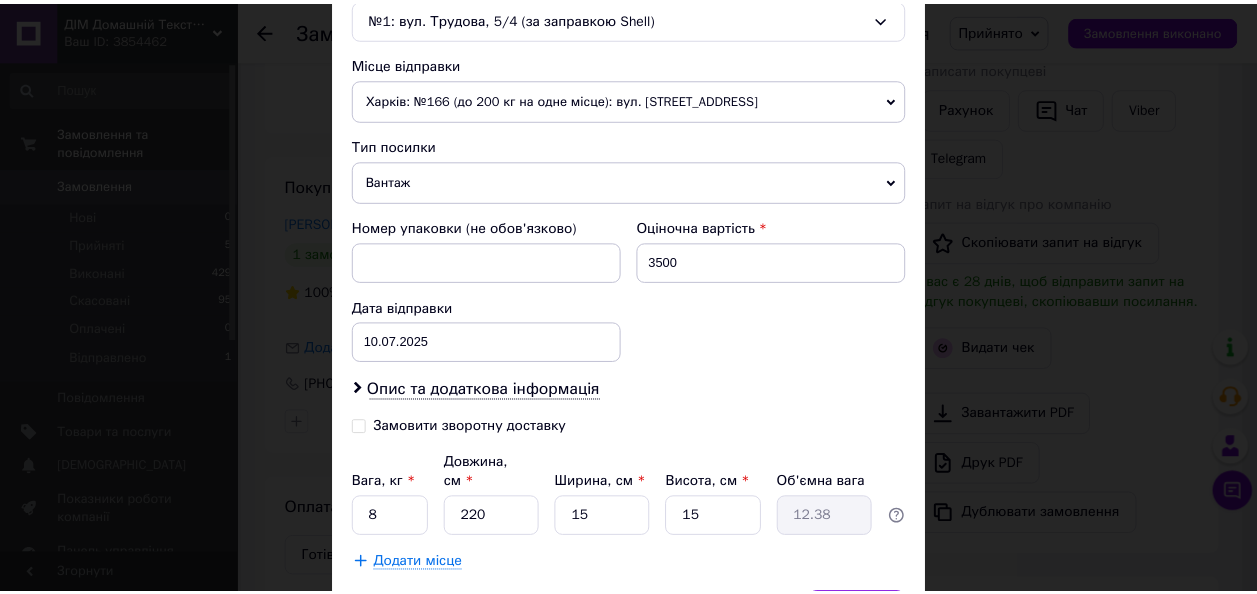scroll, scrollTop: 761, scrollLeft: 0, axis: vertical 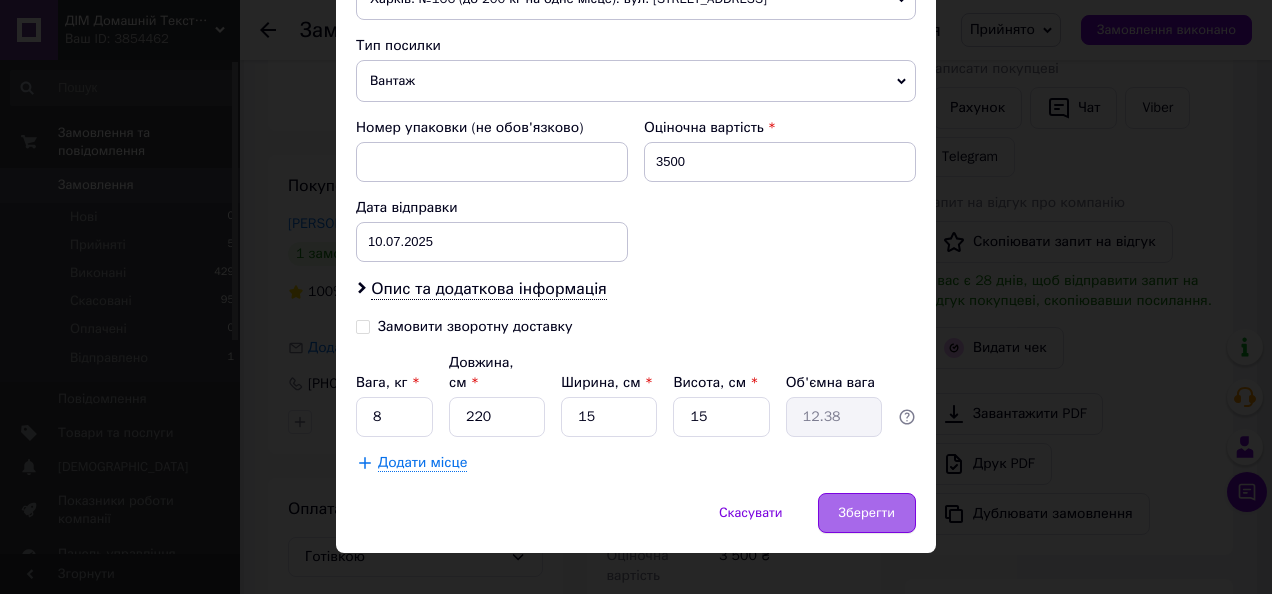 click on "Зберегти" at bounding box center (867, 513) 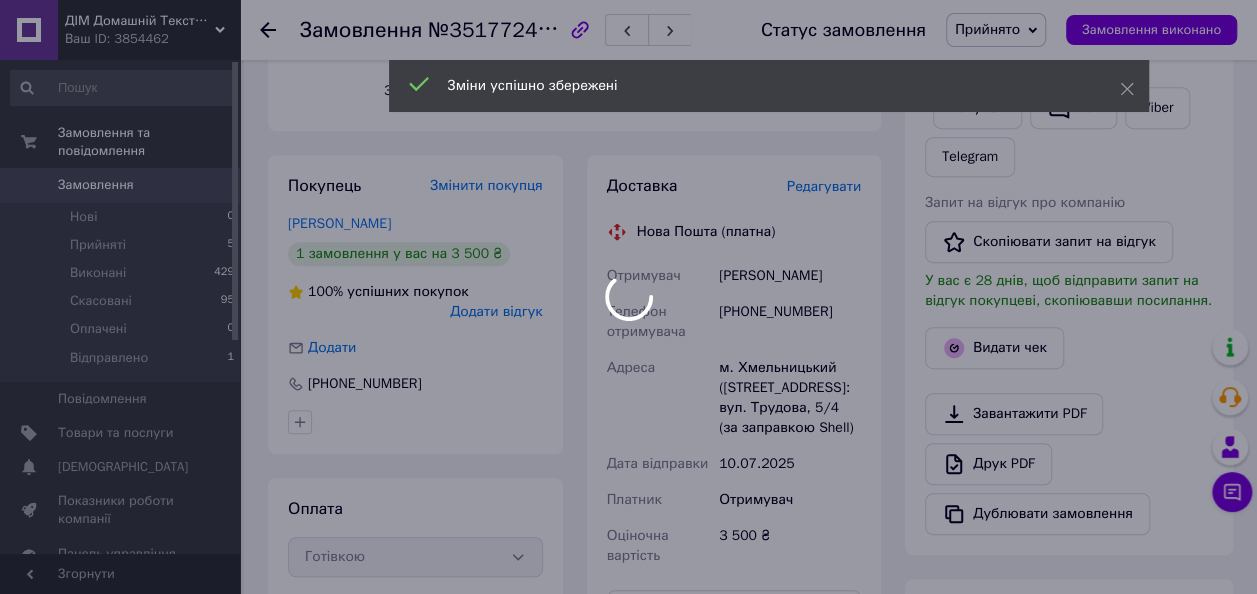 scroll, scrollTop: 800, scrollLeft: 0, axis: vertical 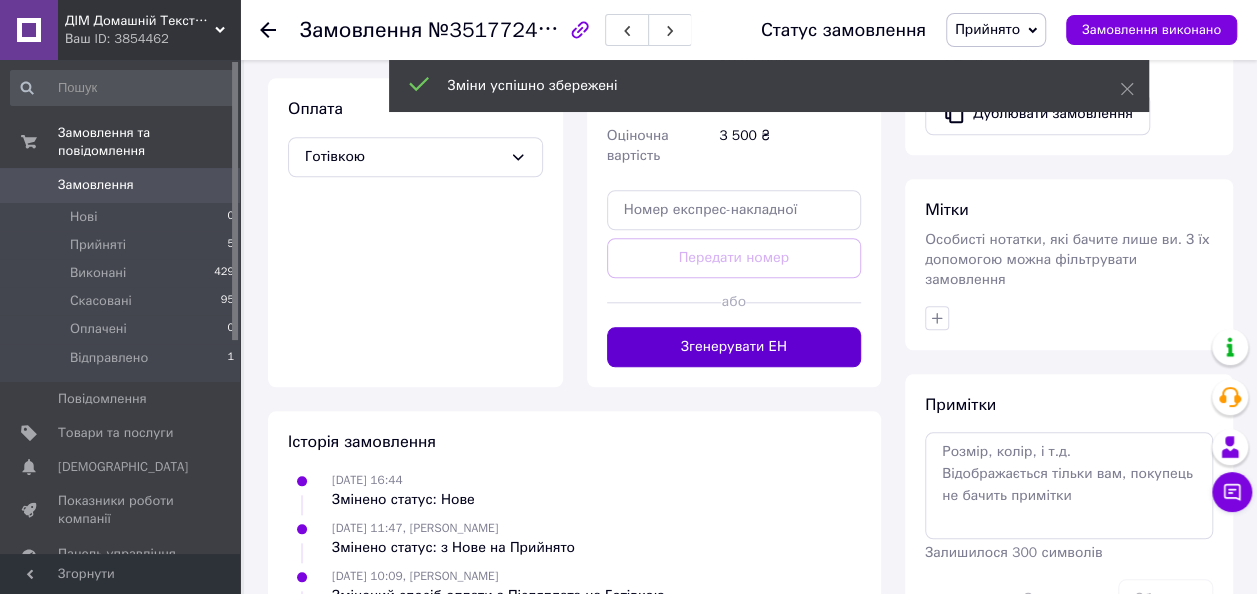 click on "Згенерувати ЕН" at bounding box center [734, 347] 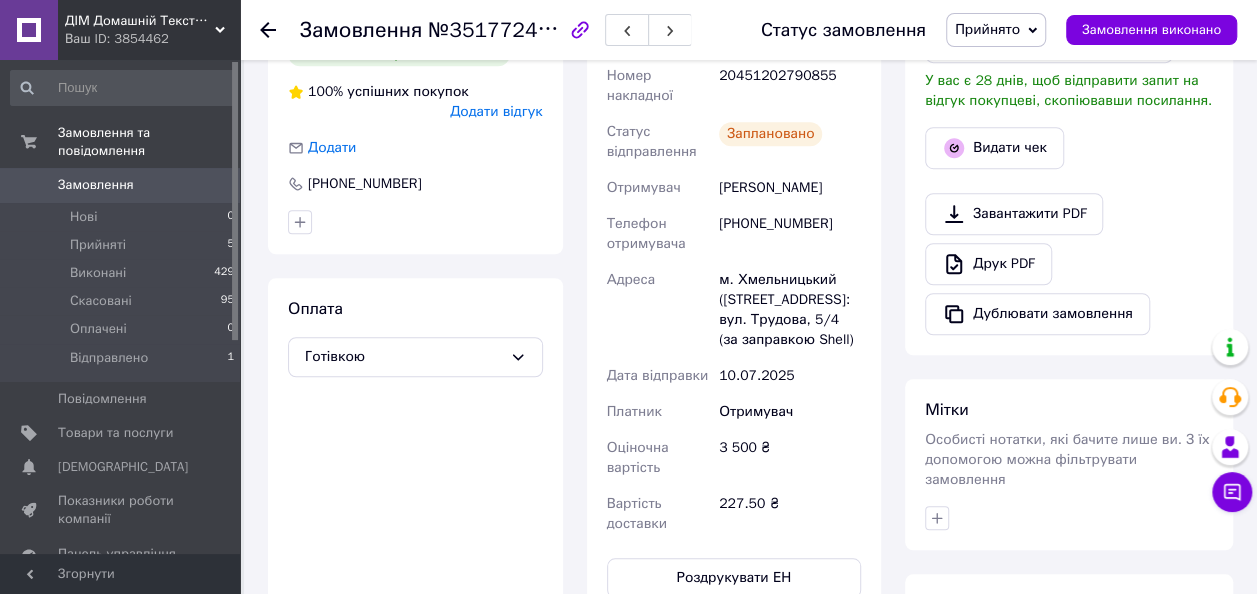 scroll, scrollTop: 500, scrollLeft: 0, axis: vertical 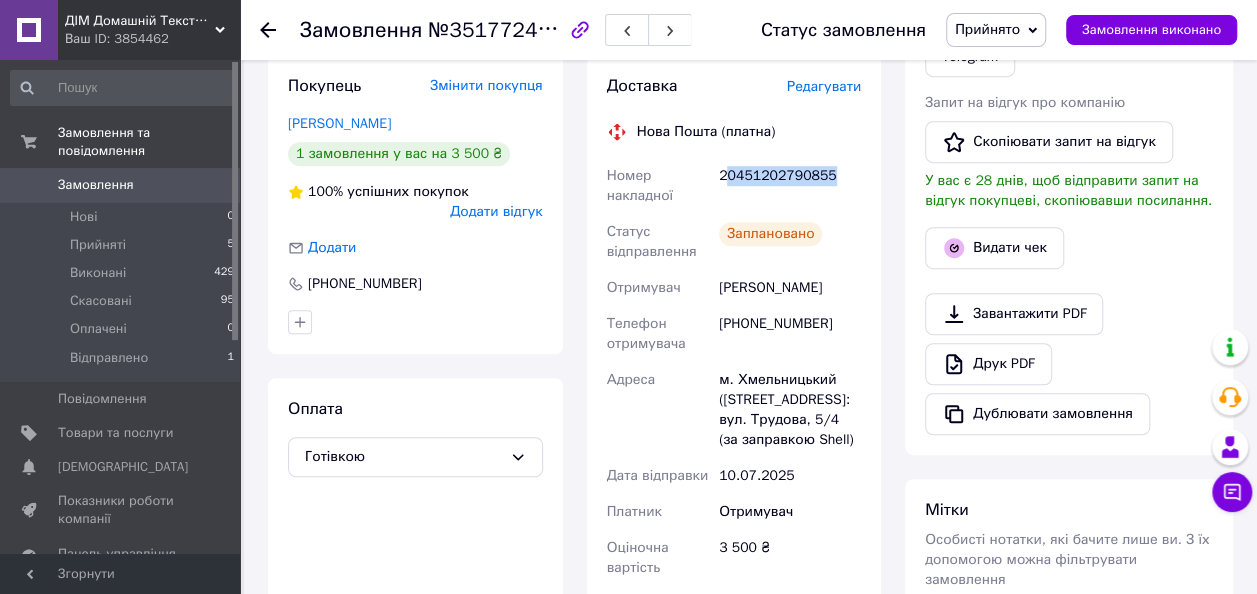 drag, startPoint x: 826, startPoint y: 181, endPoint x: 730, endPoint y: 184, distance: 96.04687 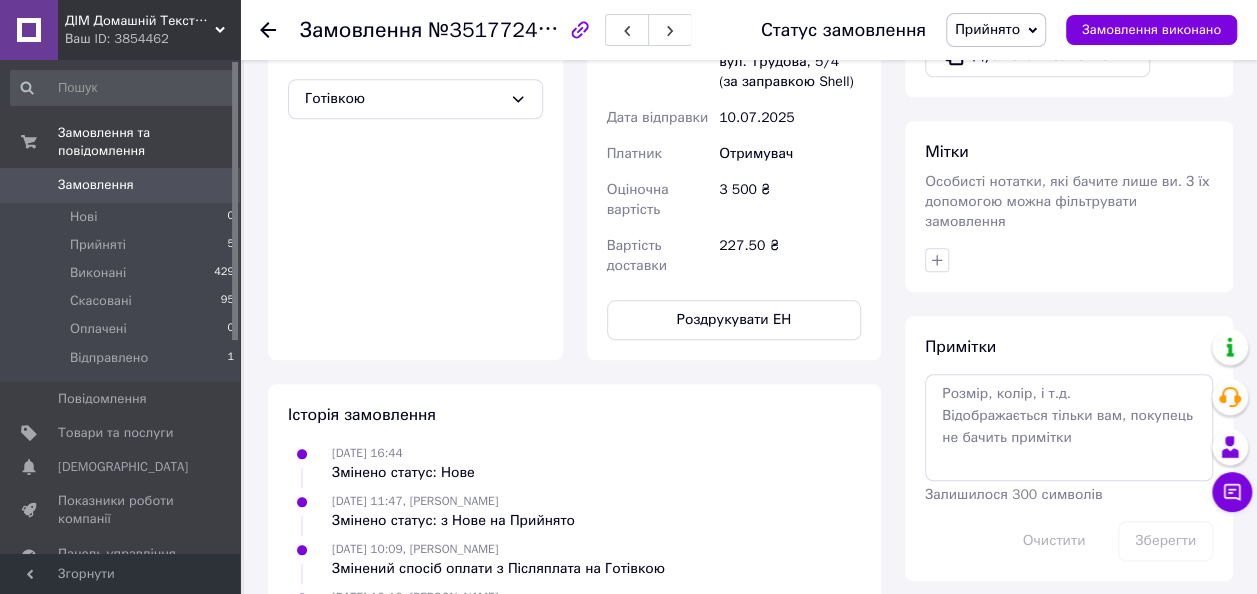 scroll, scrollTop: 900, scrollLeft: 0, axis: vertical 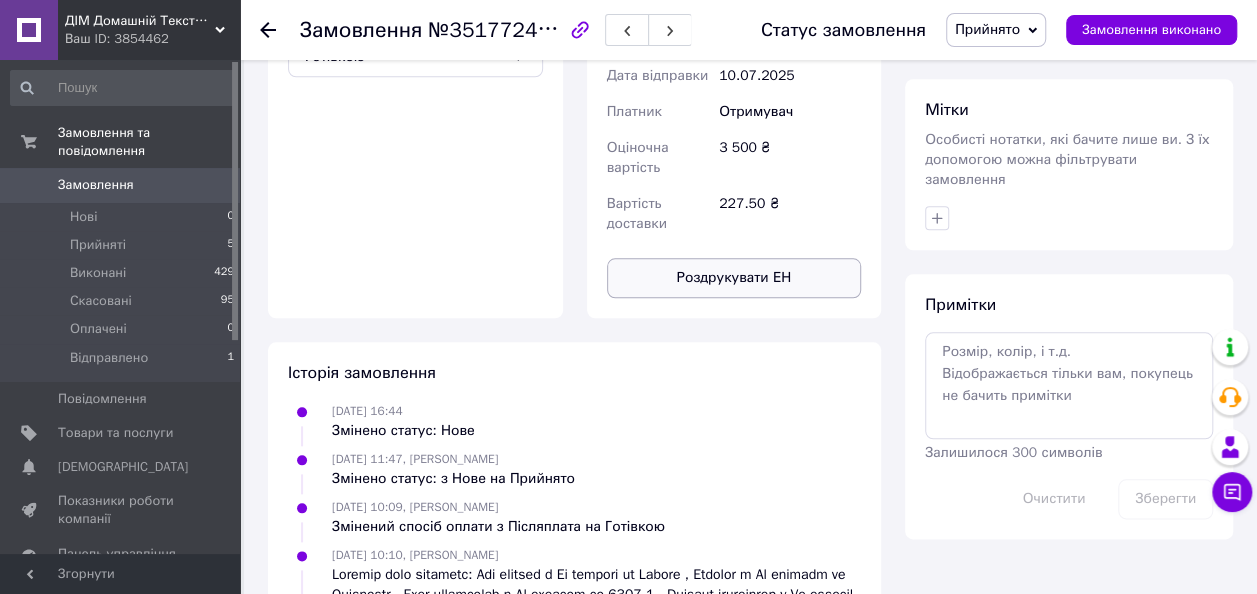click on "Роздрукувати ЕН" at bounding box center [734, 278] 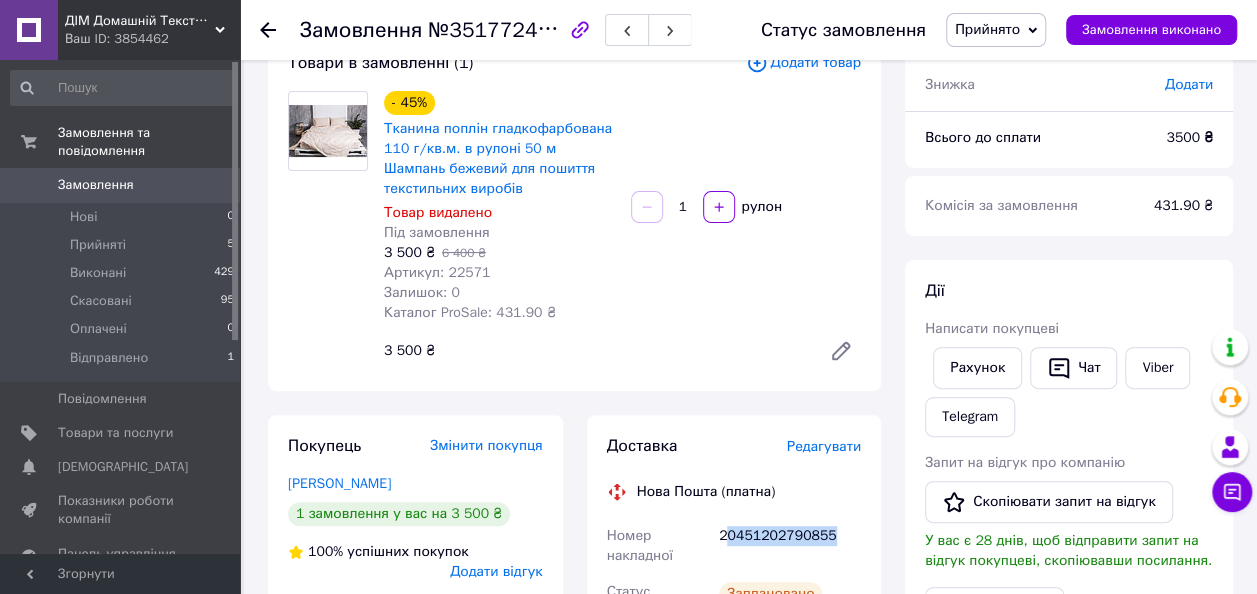 scroll, scrollTop: 0, scrollLeft: 0, axis: both 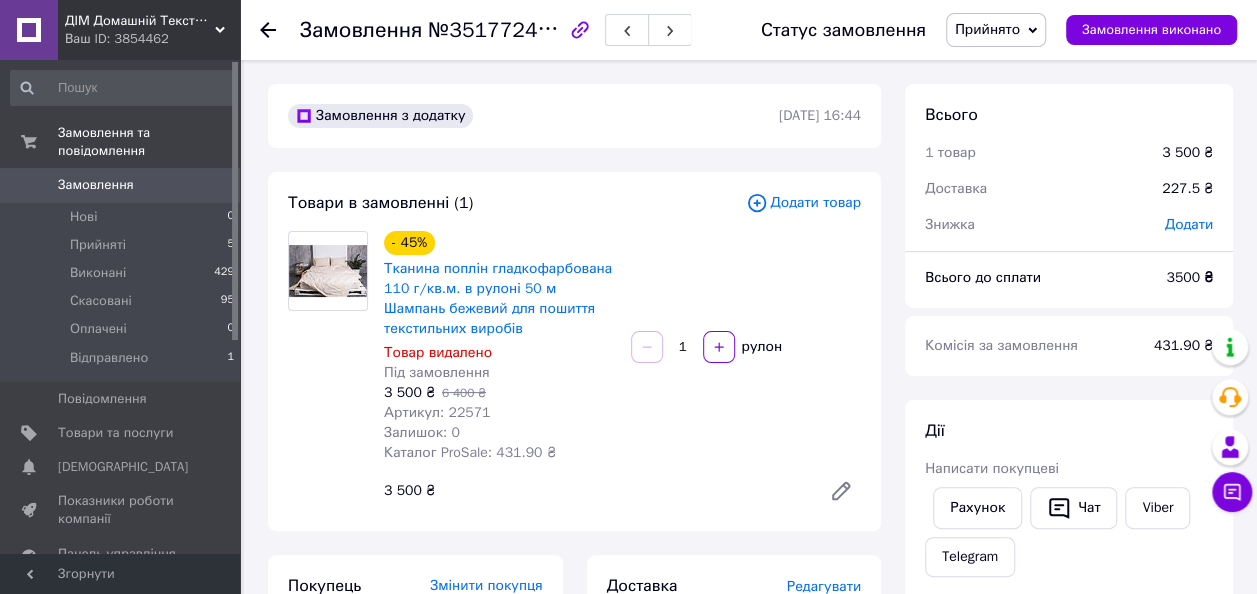 click on "Замовлення" at bounding box center [96, 185] 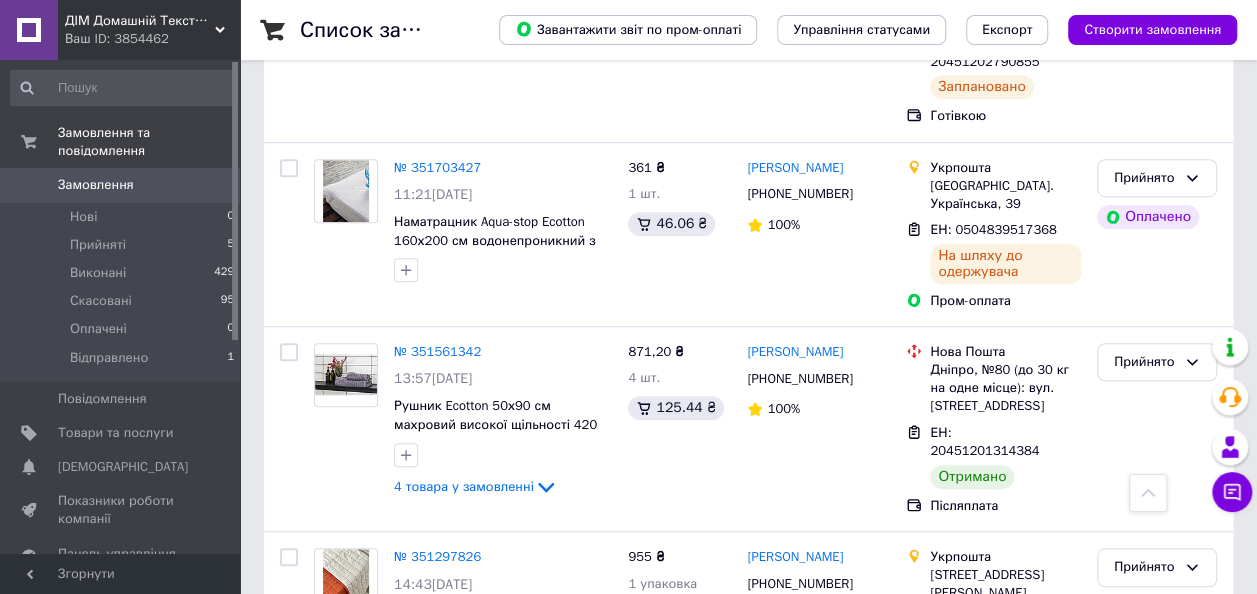 scroll, scrollTop: 600, scrollLeft: 0, axis: vertical 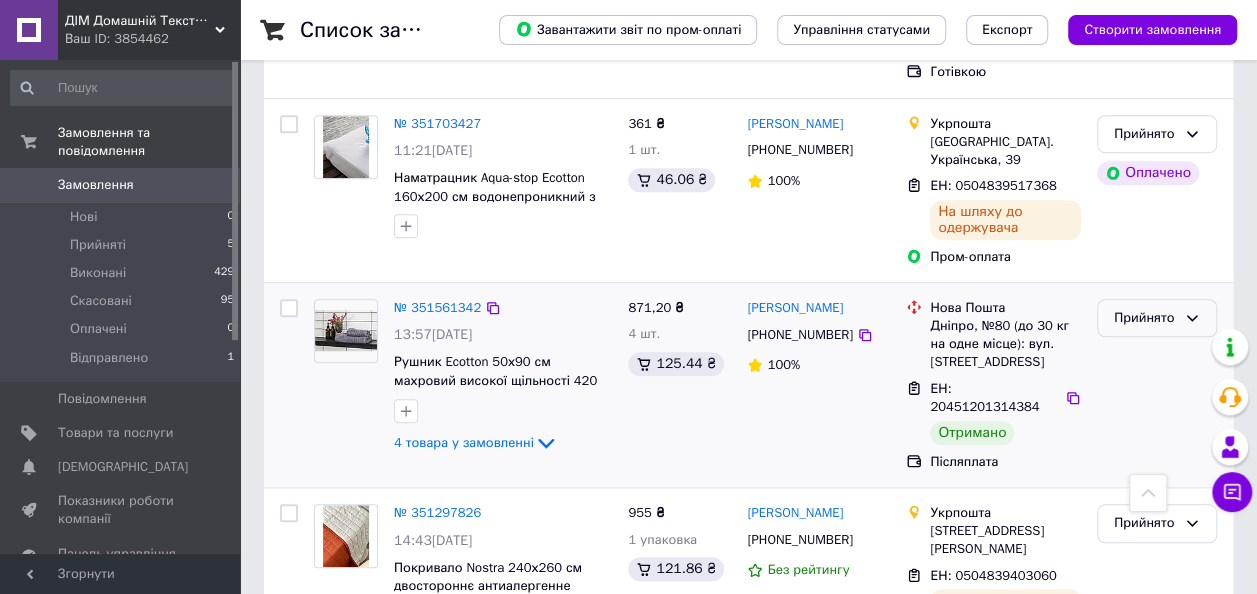 click on "Прийнято" at bounding box center [1145, 318] 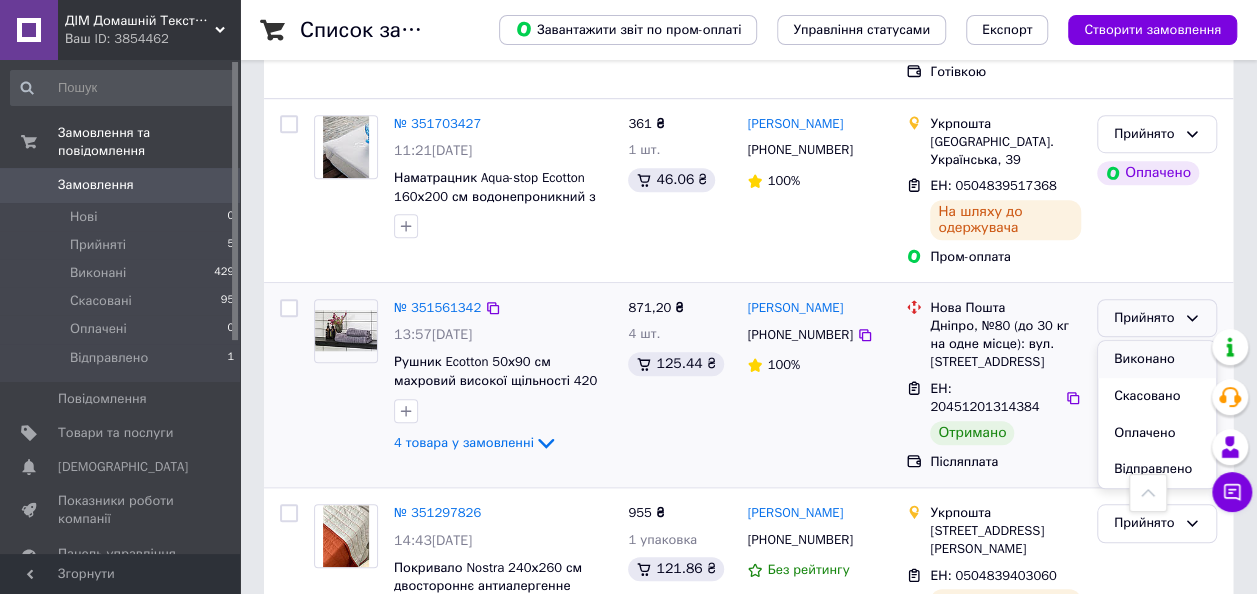 click on "Виконано" at bounding box center [1157, 359] 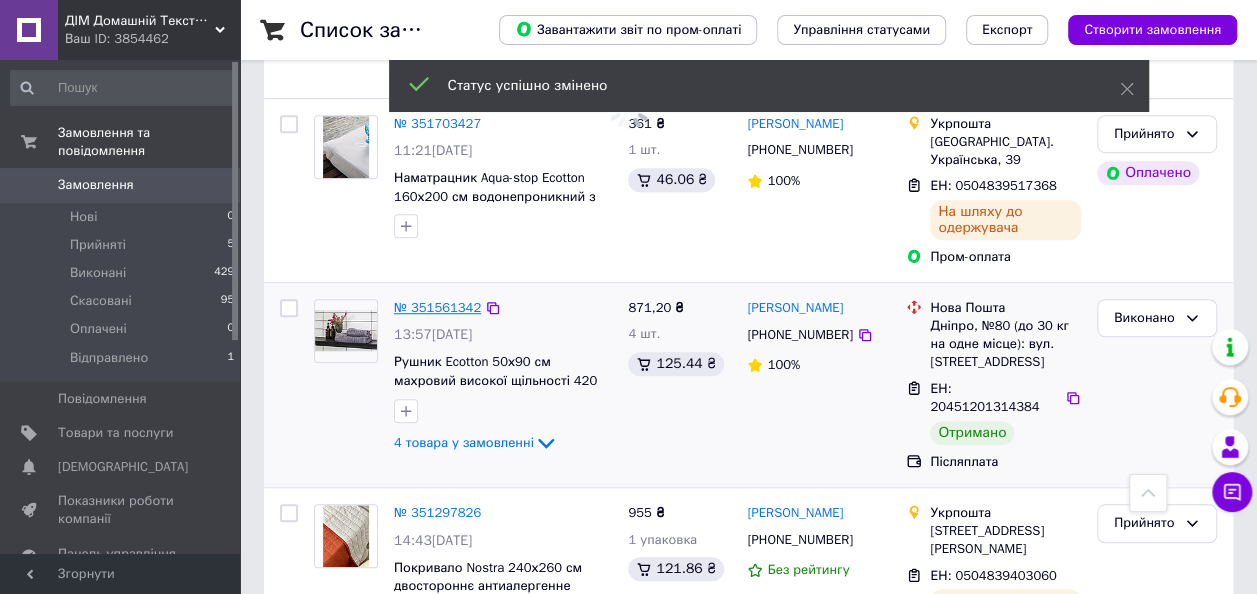 click on "№ 351561342" at bounding box center (437, 307) 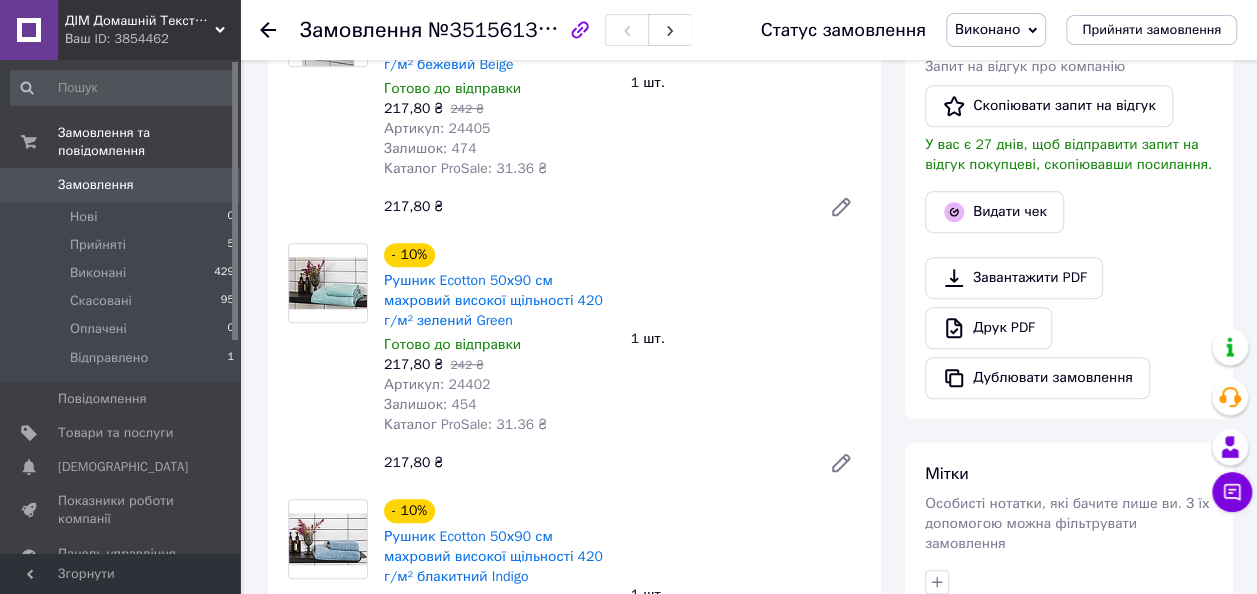 scroll, scrollTop: 300, scrollLeft: 0, axis: vertical 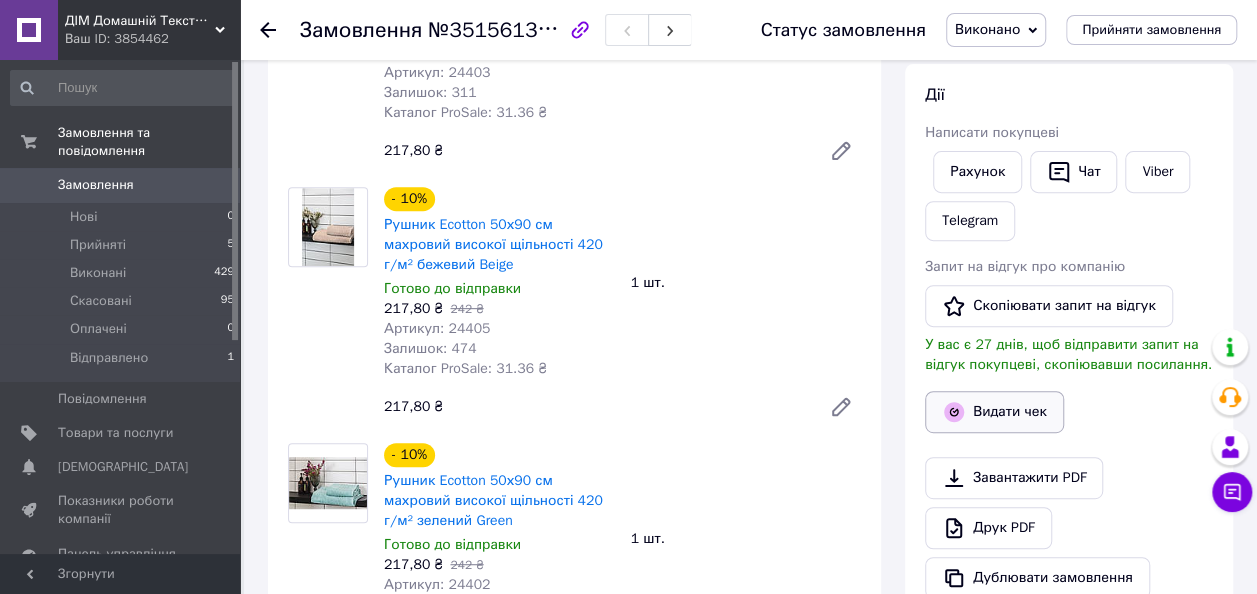 click on "Видати чек" at bounding box center (994, 412) 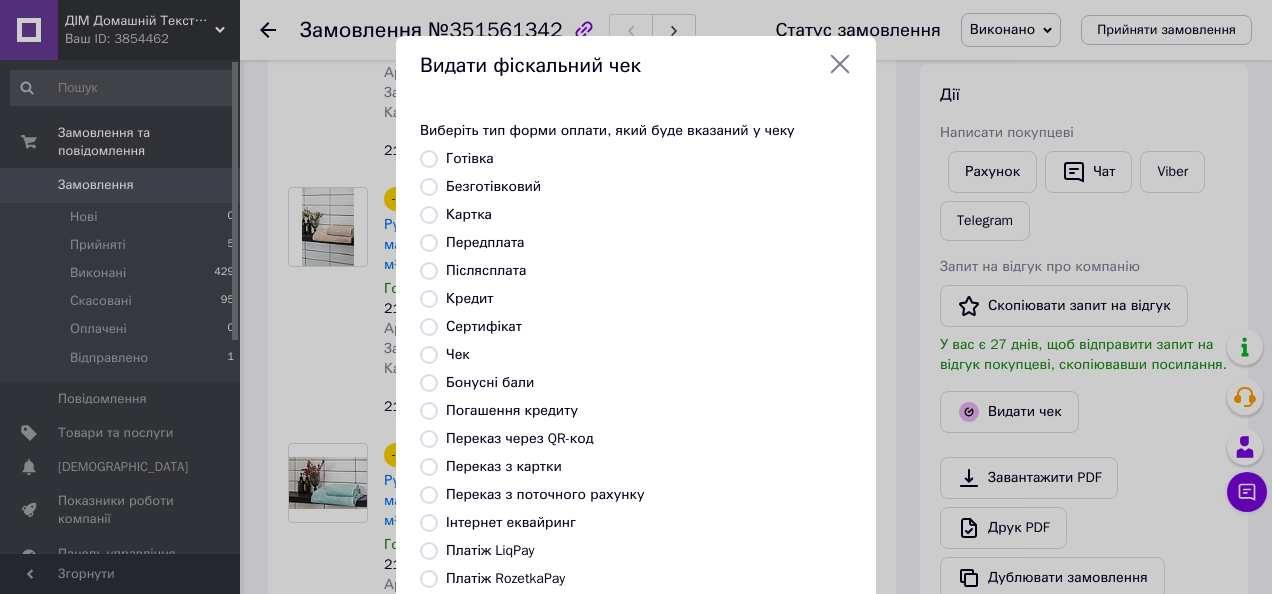 click 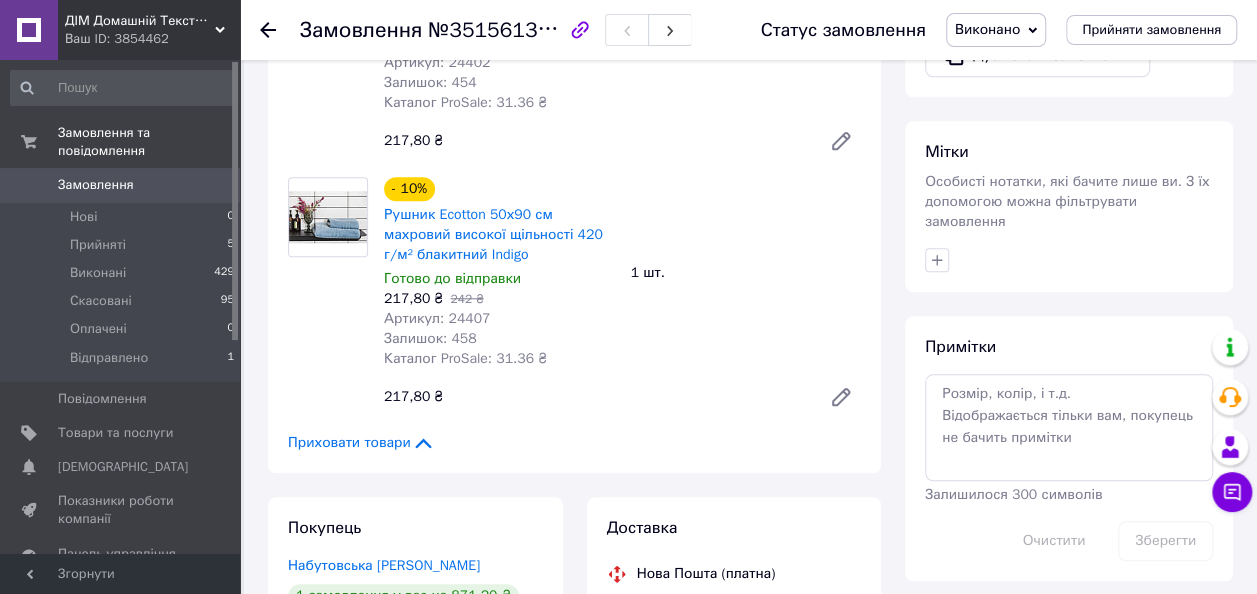 scroll, scrollTop: 522, scrollLeft: 0, axis: vertical 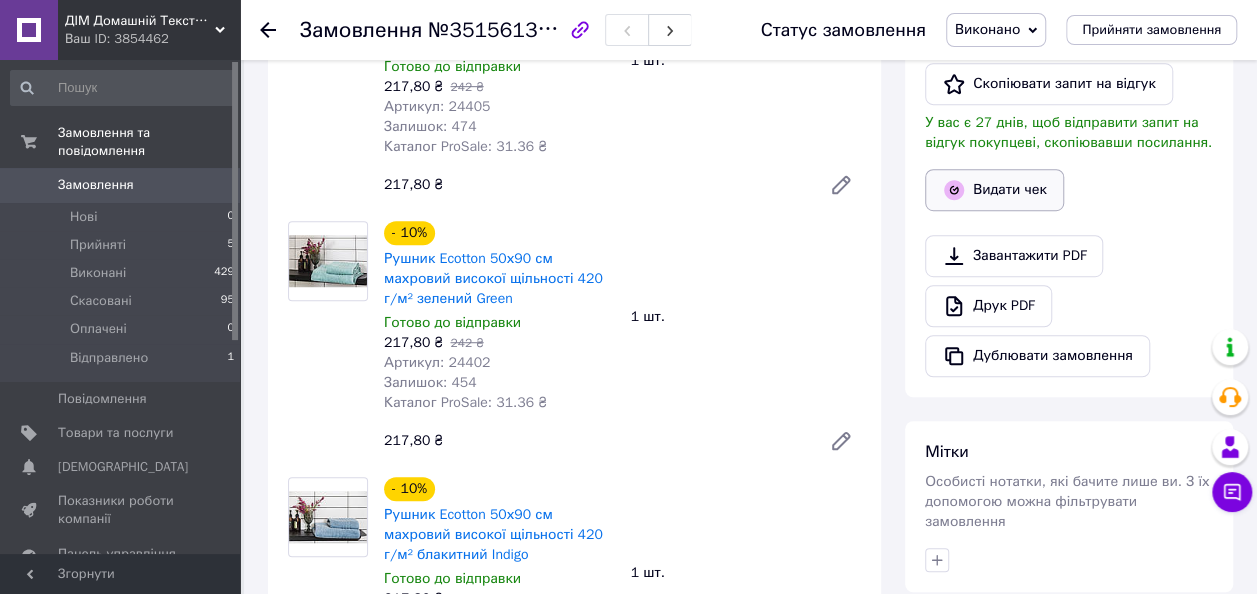click on "Видати чек" at bounding box center (994, 190) 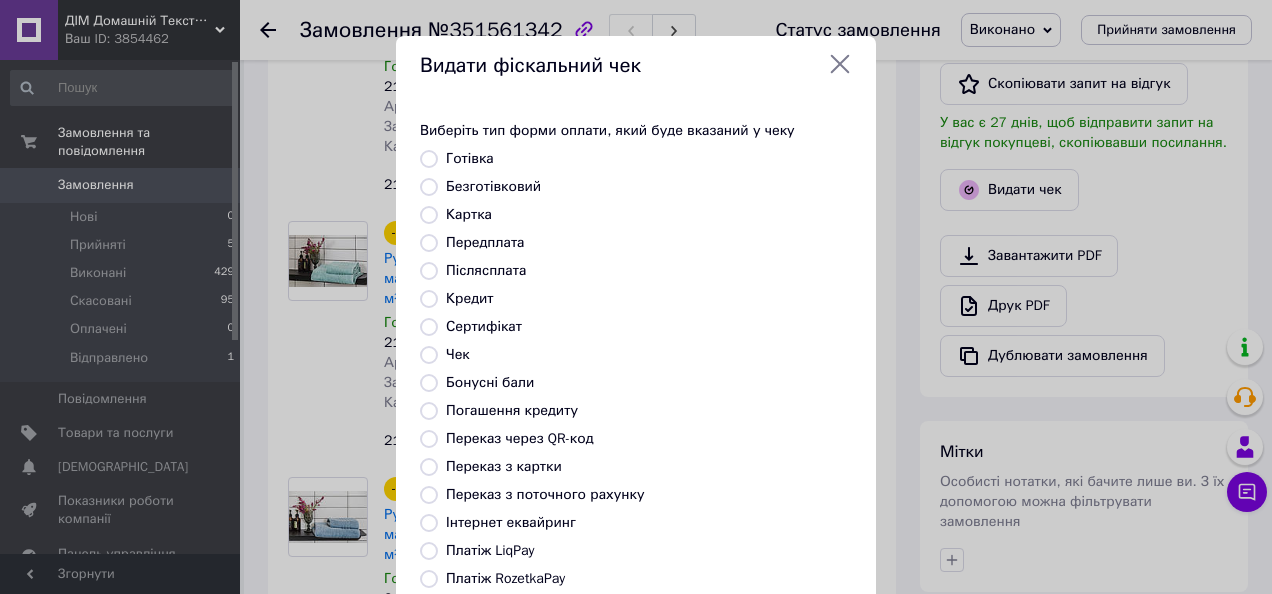 click on "Безготівковий" at bounding box center [493, 186] 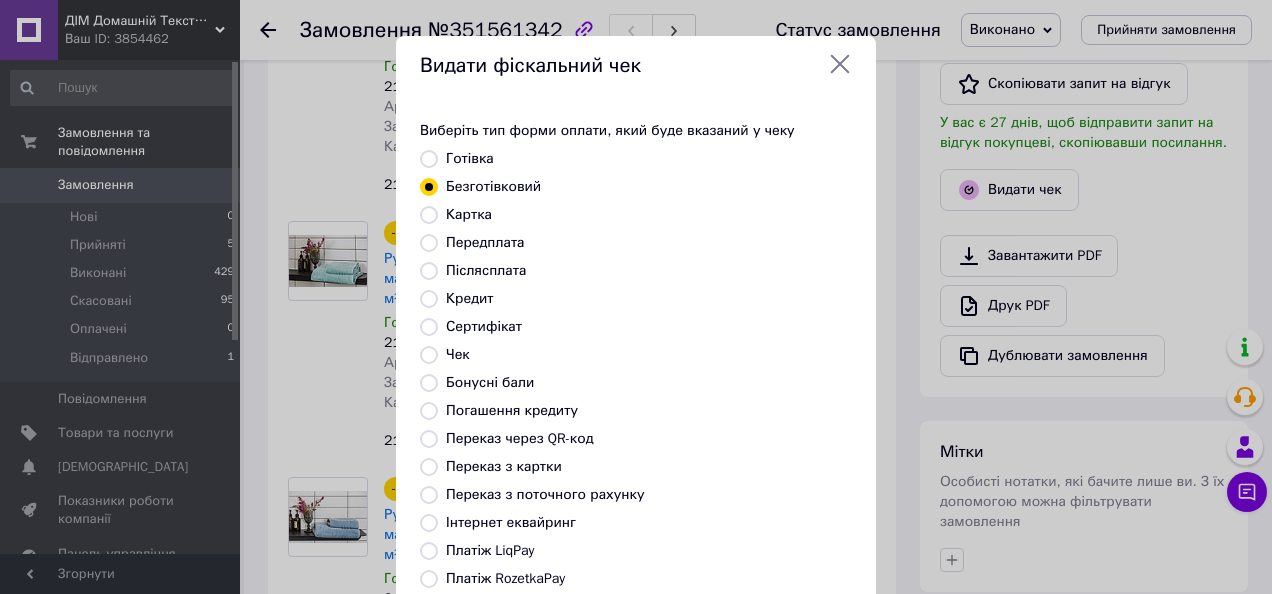 click on "Післясплата" at bounding box center (486, 270) 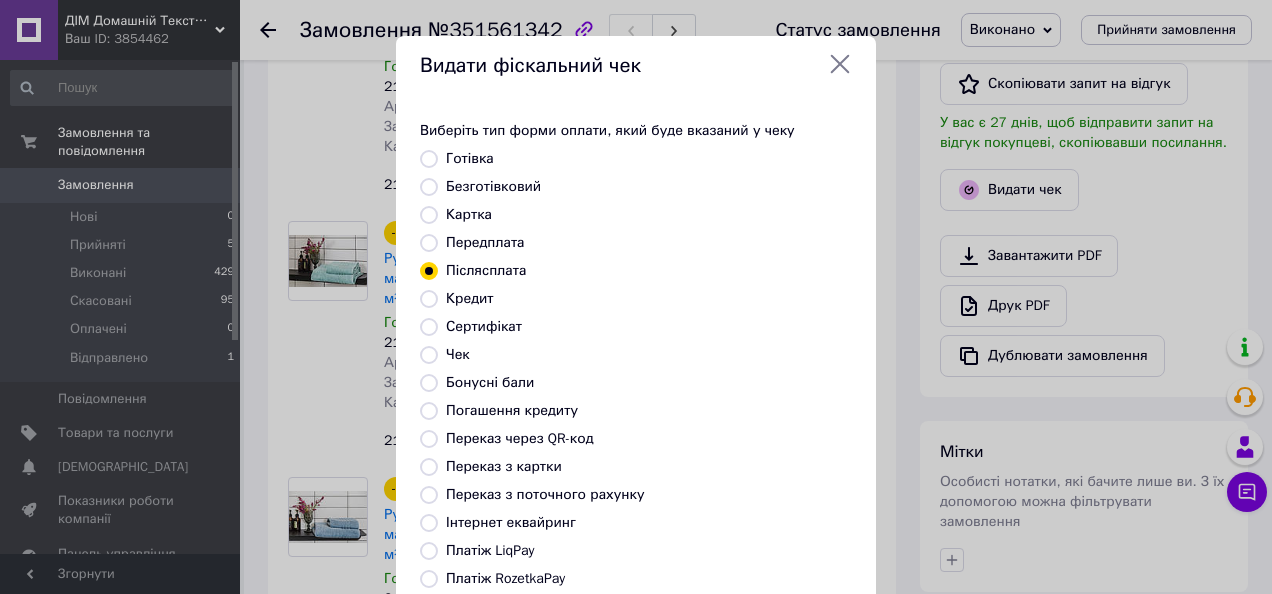 click 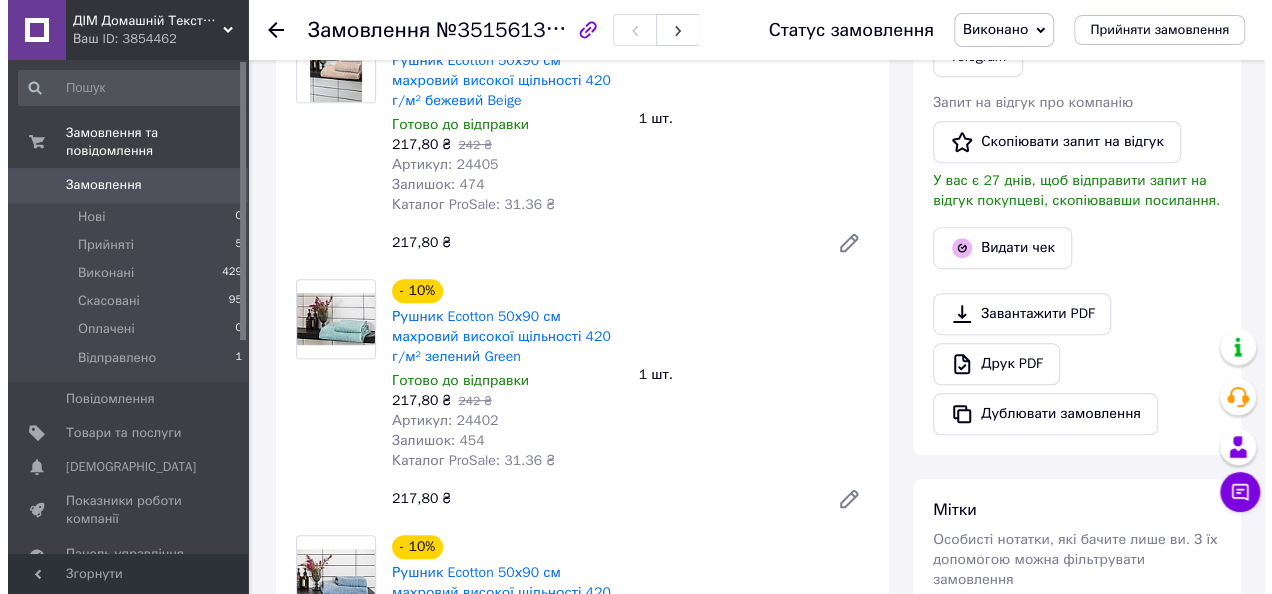 scroll, scrollTop: 322, scrollLeft: 0, axis: vertical 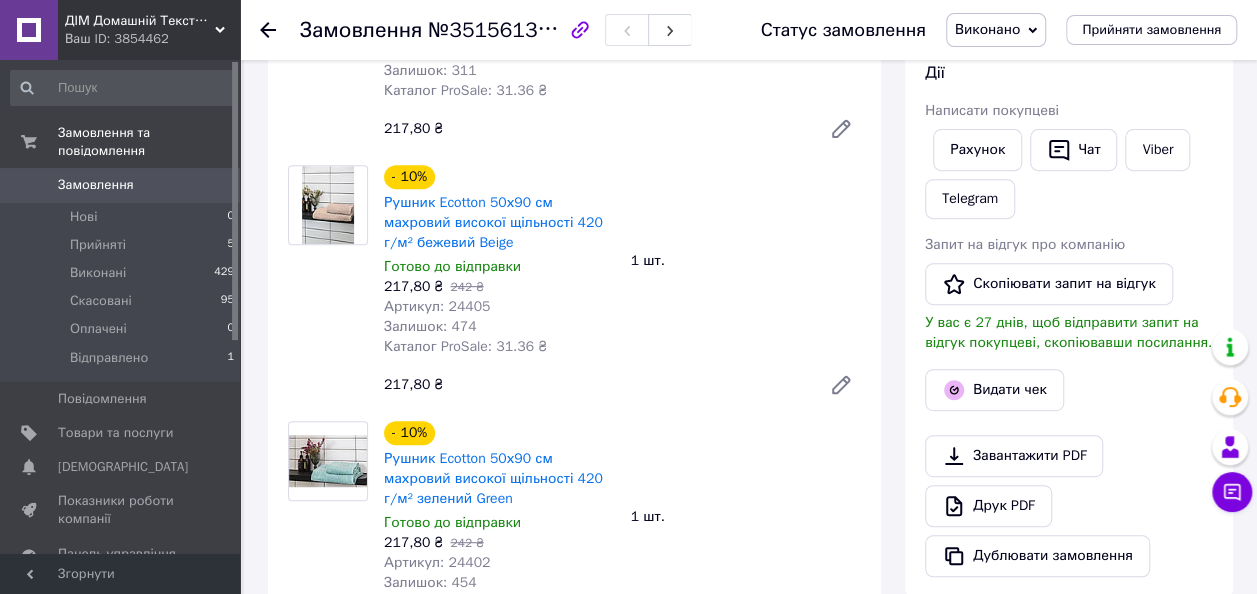 drag, startPoint x: 996, startPoint y: 348, endPoint x: 994, endPoint y: 362, distance: 14.142136 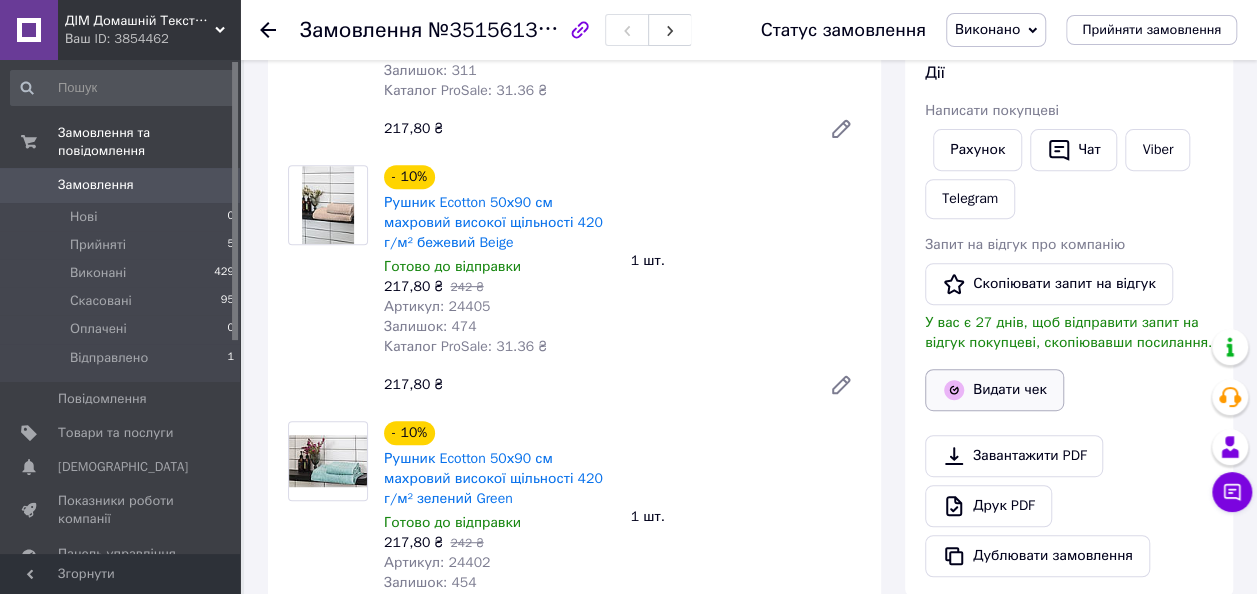 click on "Видати чек" at bounding box center [994, 390] 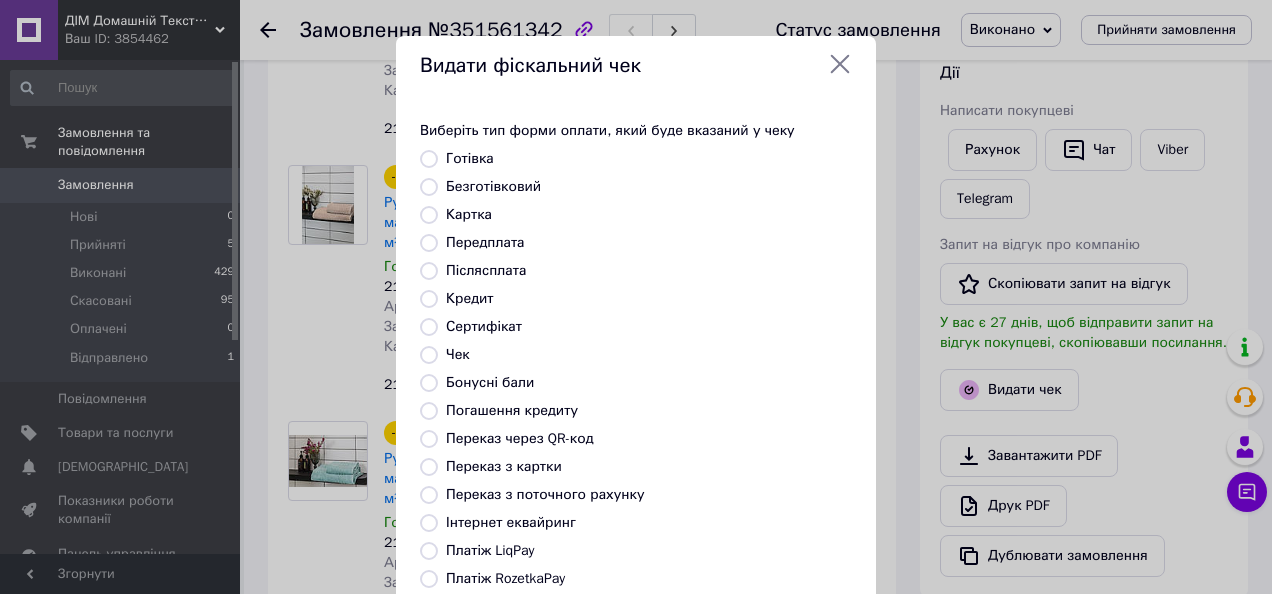 click on "Післясплата" at bounding box center (486, 270) 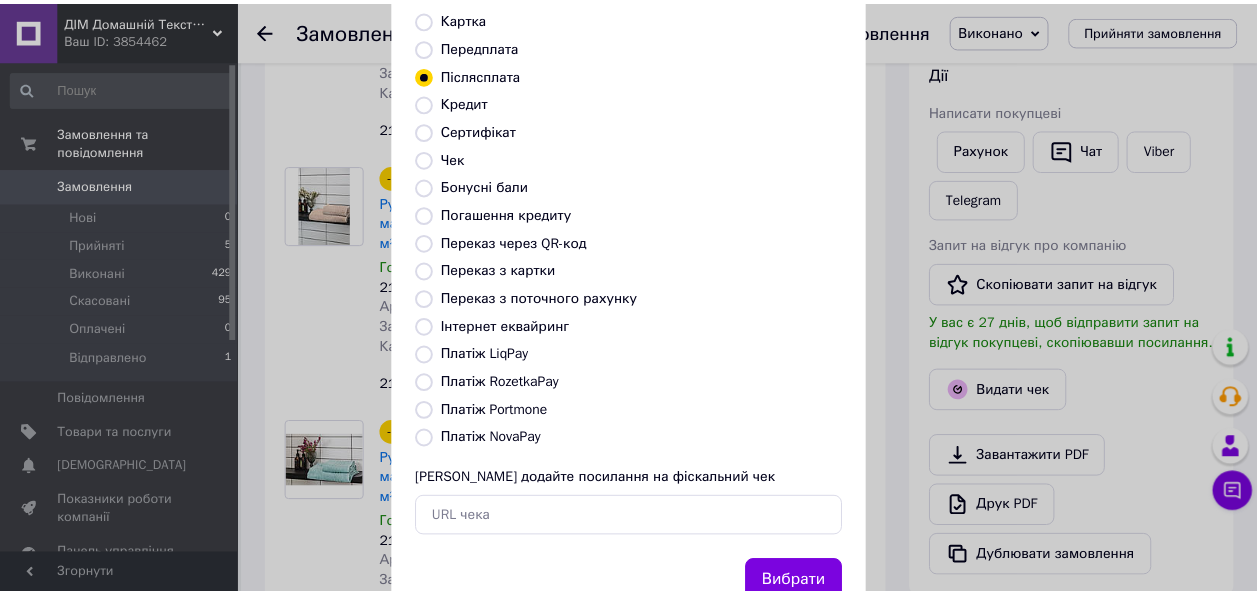 scroll, scrollTop: 264, scrollLeft: 0, axis: vertical 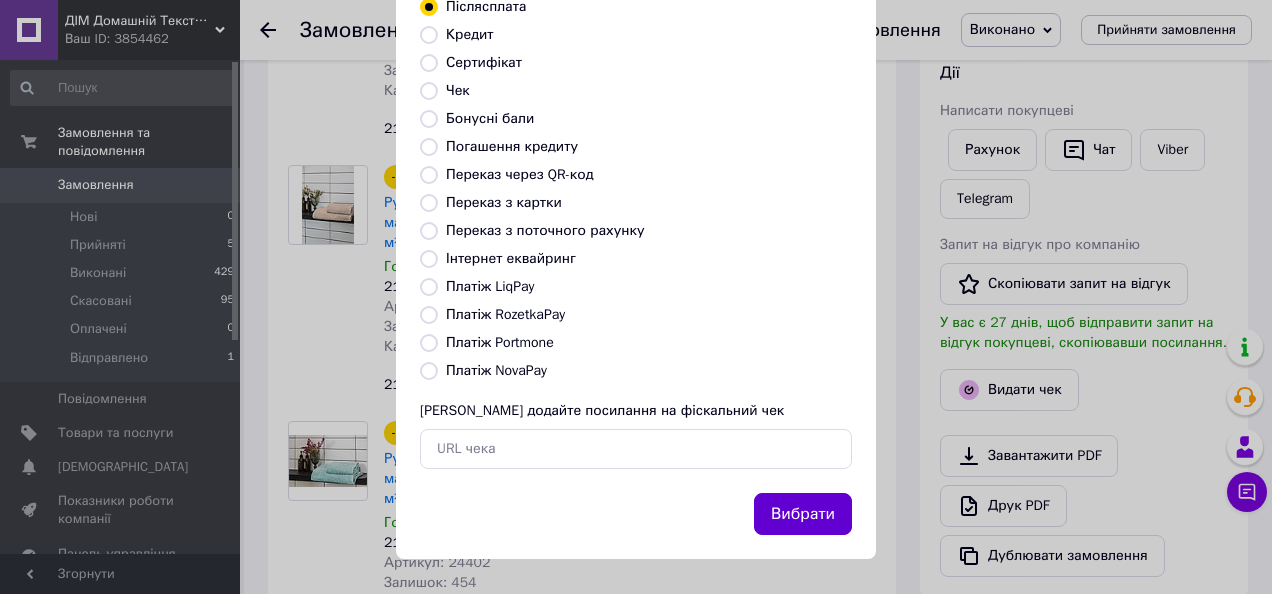 click on "Вибрати" at bounding box center [803, 514] 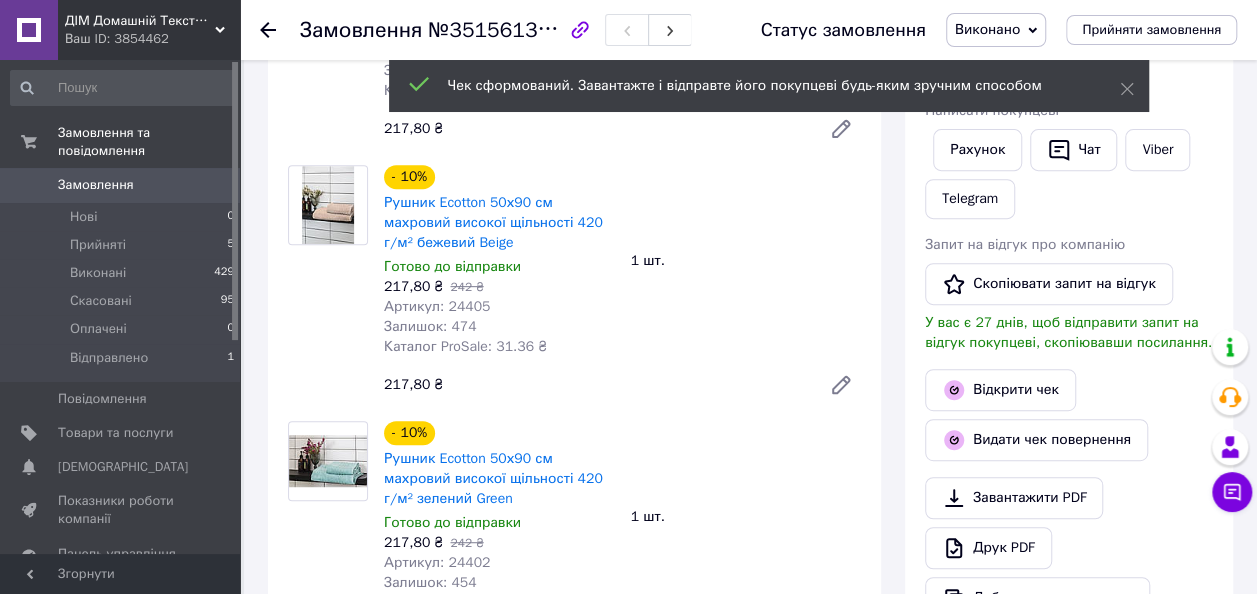 click on "Замовлення" at bounding box center [121, 185] 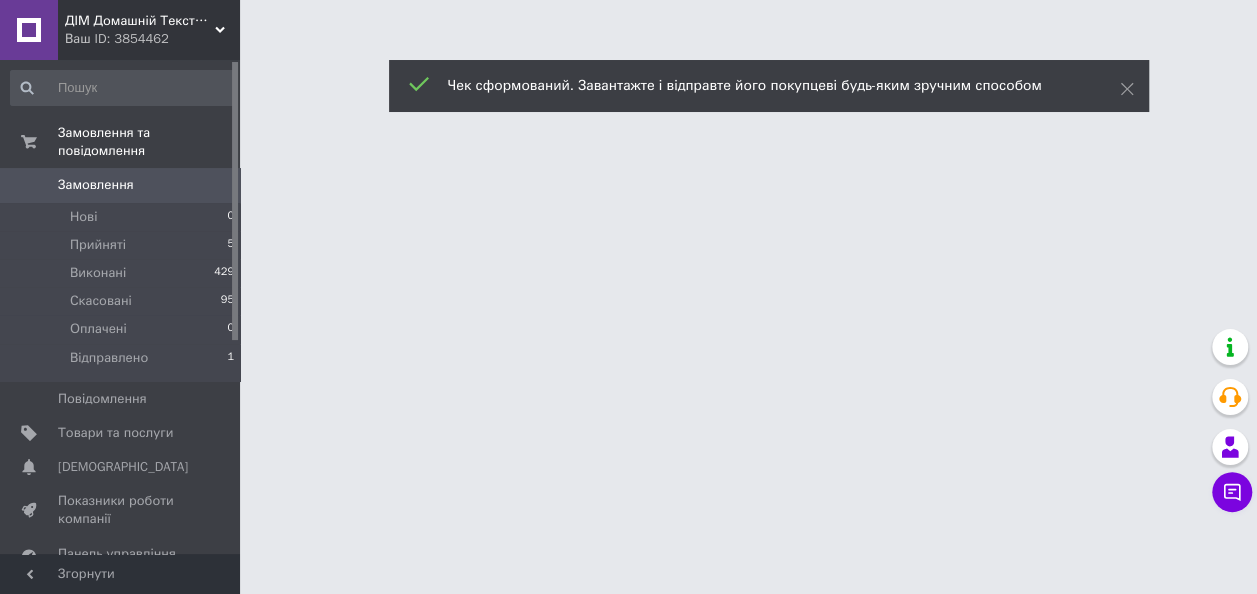 scroll, scrollTop: 0, scrollLeft: 0, axis: both 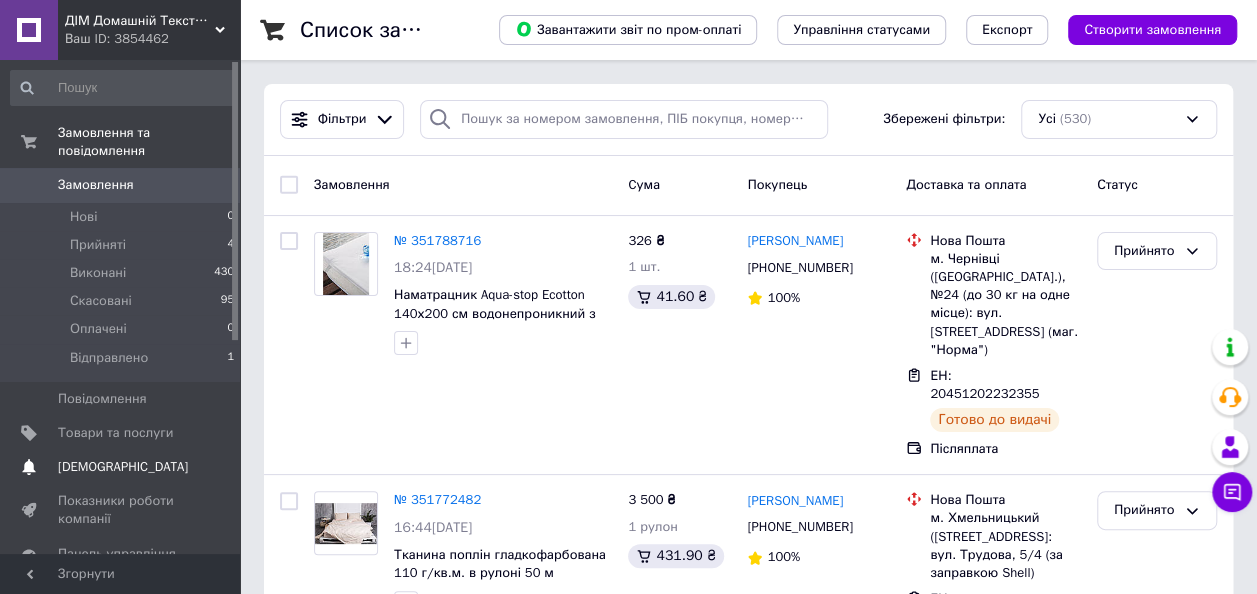 click on "Сповіщення 0 0" at bounding box center (123, 467) 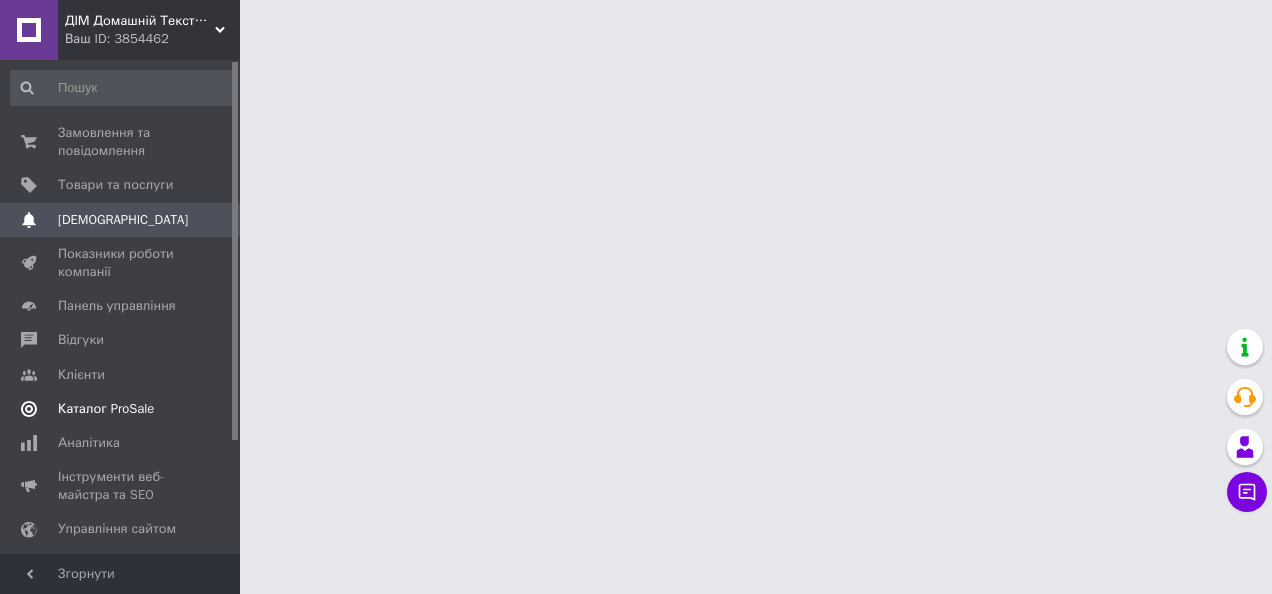click on "Каталог ProSale" at bounding box center [106, 409] 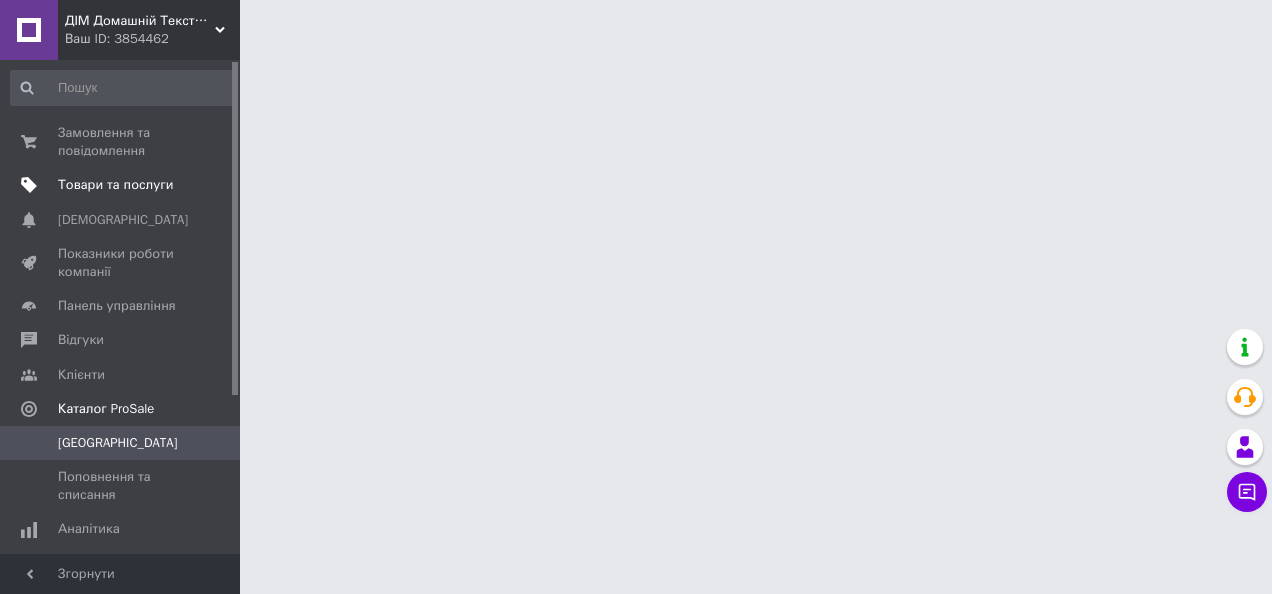 click on "Товари та послуги" at bounding box center (115, 185) 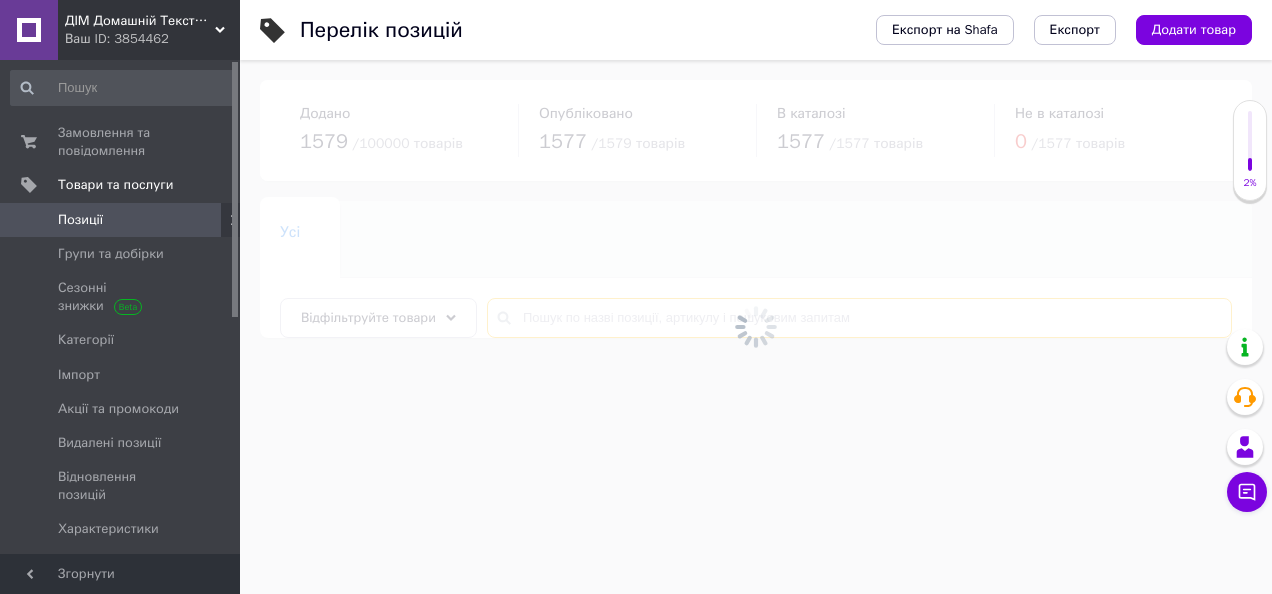click at bounding box center [859, 318] 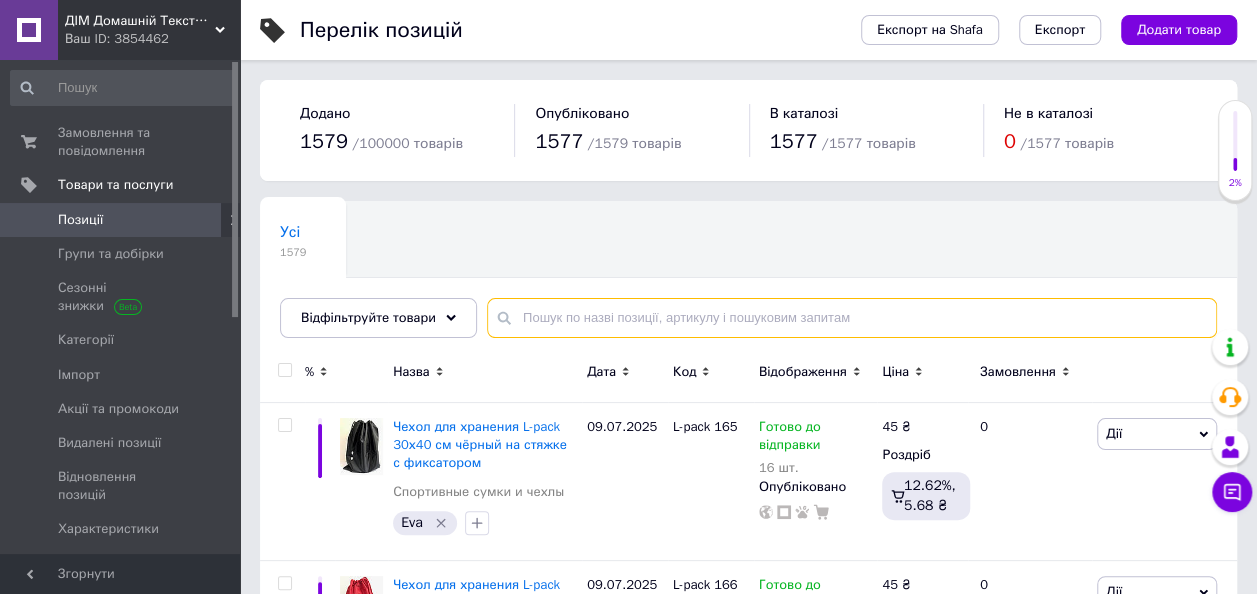 click at bounding box center [852, 318] 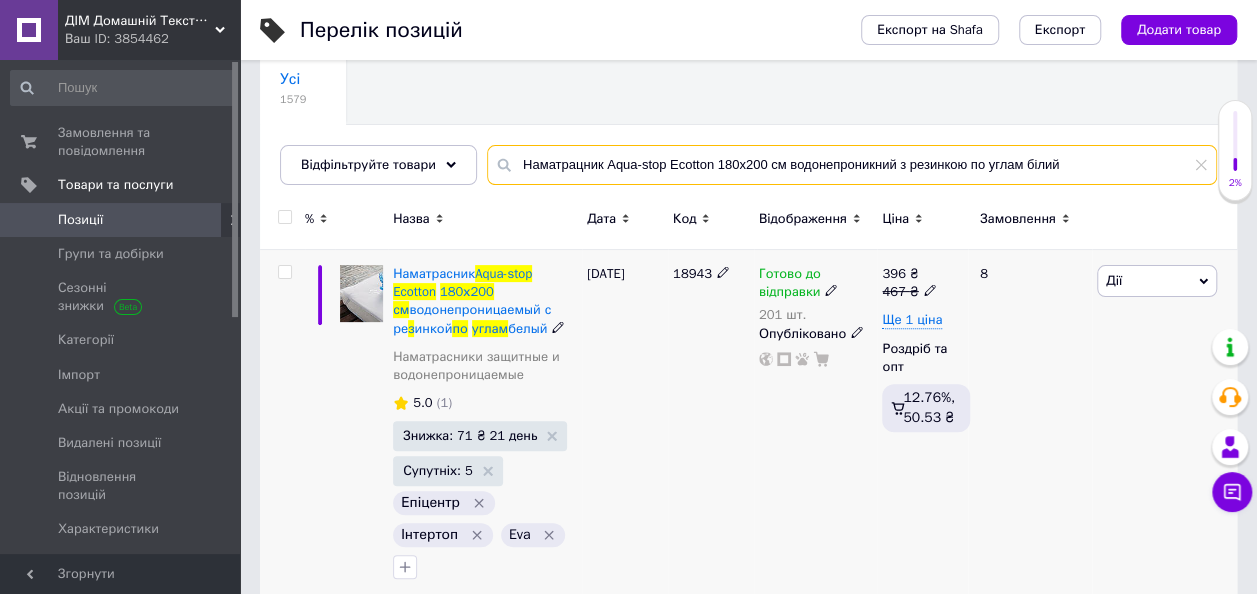 scroll, scrollTop: 182, scrollLeft: 0, axis: vertical 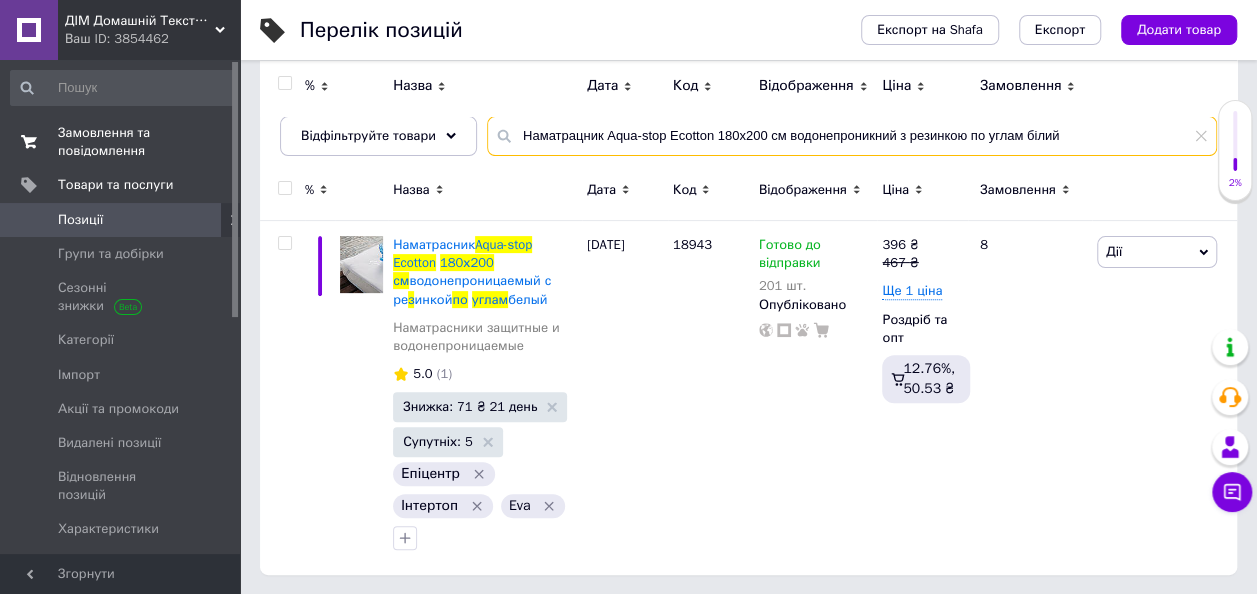 drag, startPoint x: 1121, startPoint y: 134, endPoint x: 0, endPoint y: 156, distance: 1121.2158 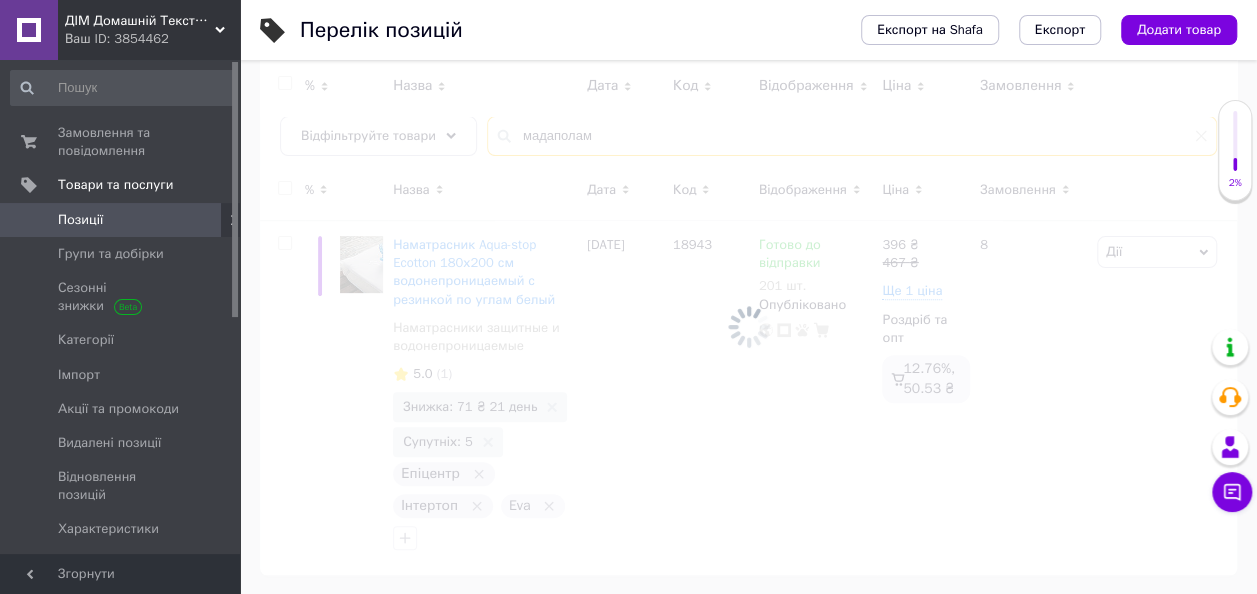 scroll, scrollTop: 2, scrollLeft: 0, axis: vertical 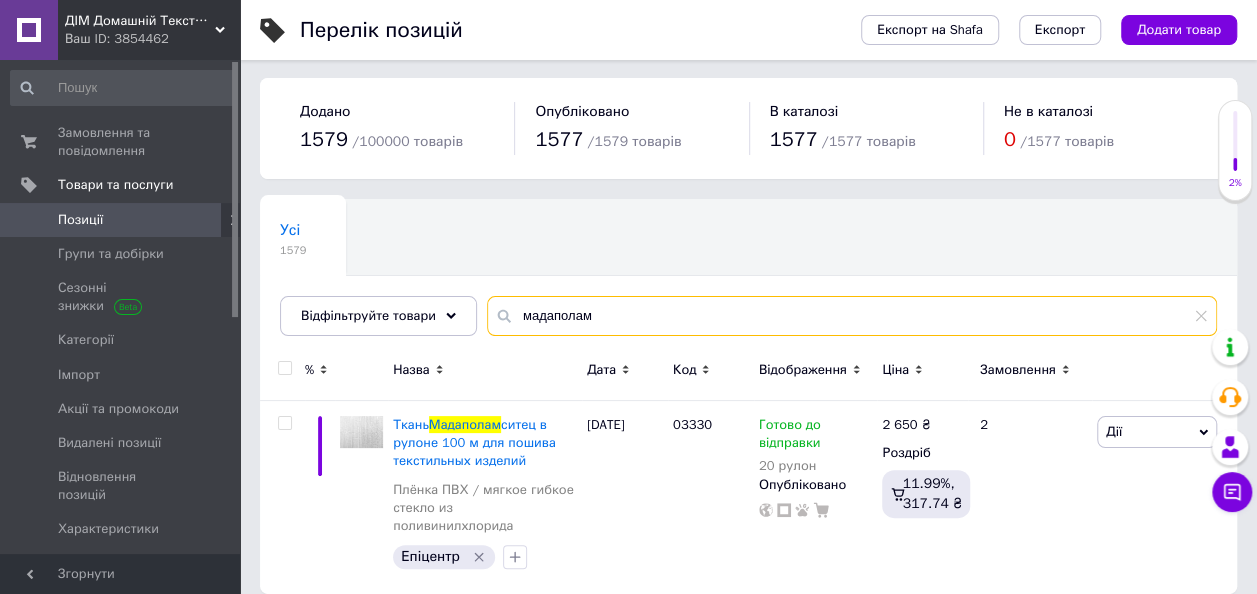type on "мадаполам" 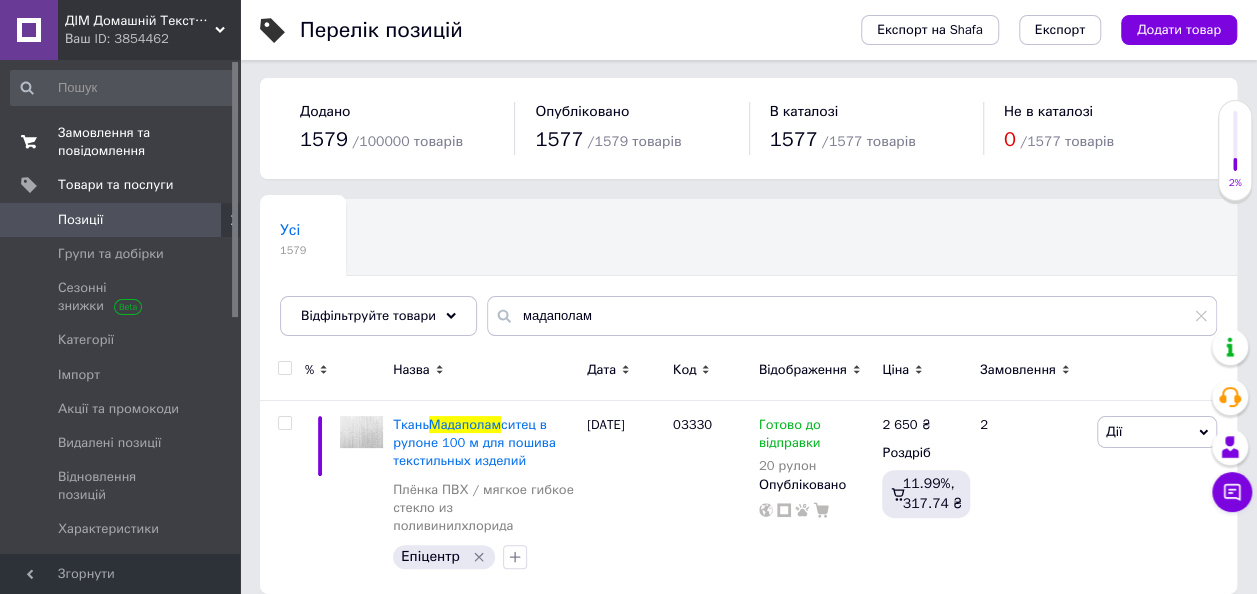 click on "Замовлення та повідомлення" at bounding box center [121, 142] 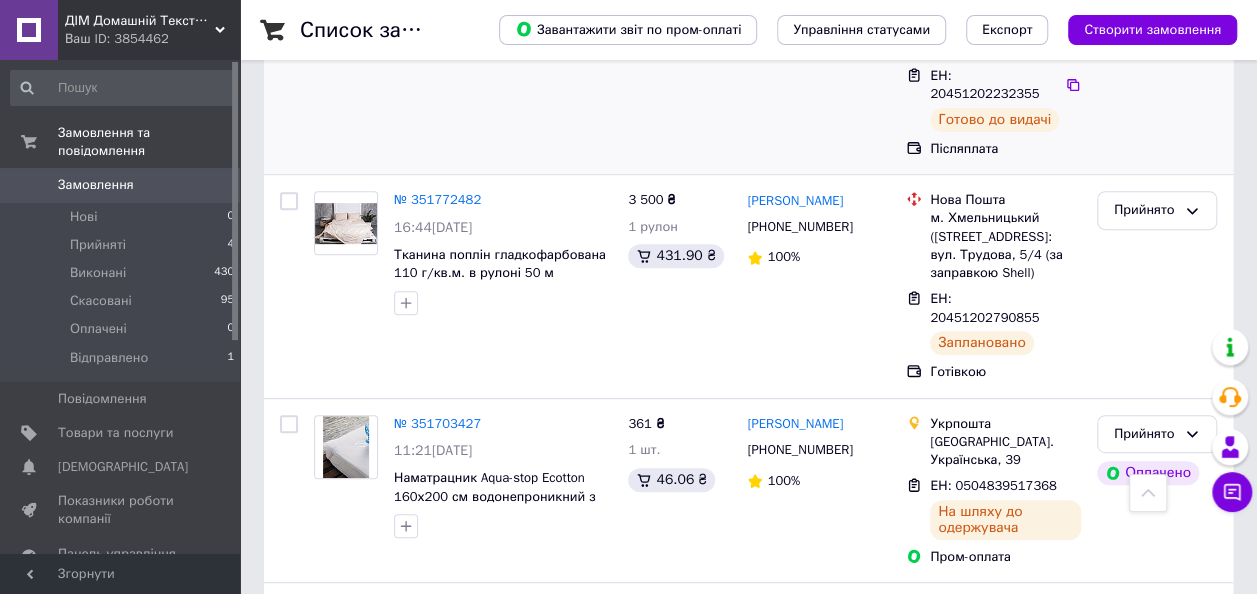 scroll, scrollTop: 200, scrollLeft: 0, axis: vertical 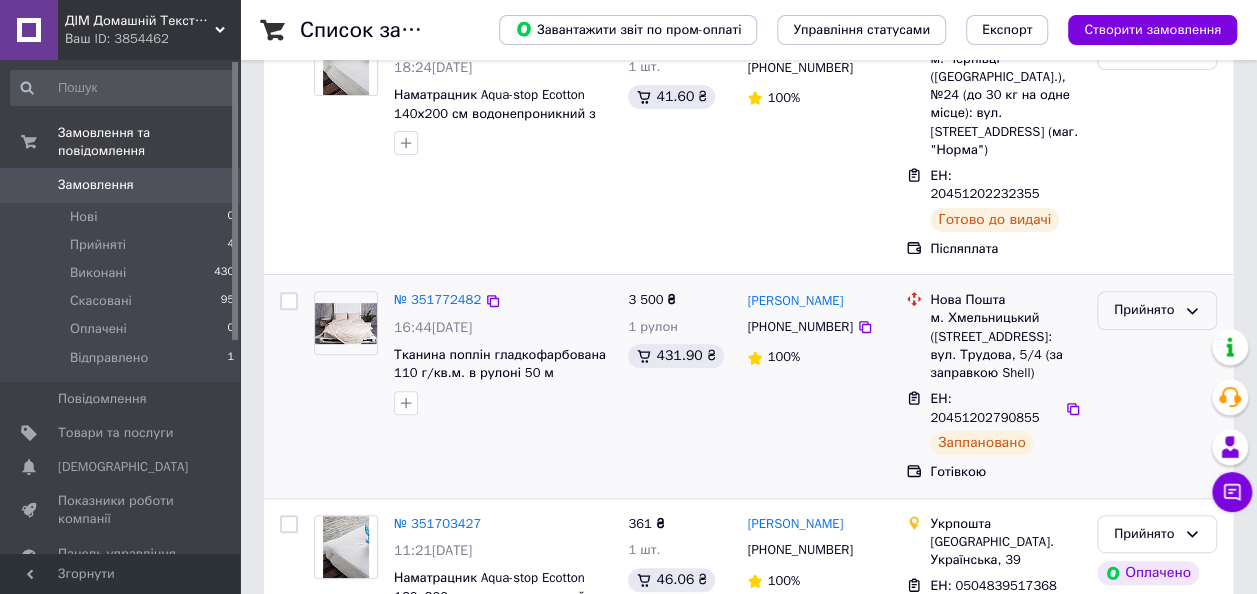 click on "Прийнято" at bounding box center (1145, 310) 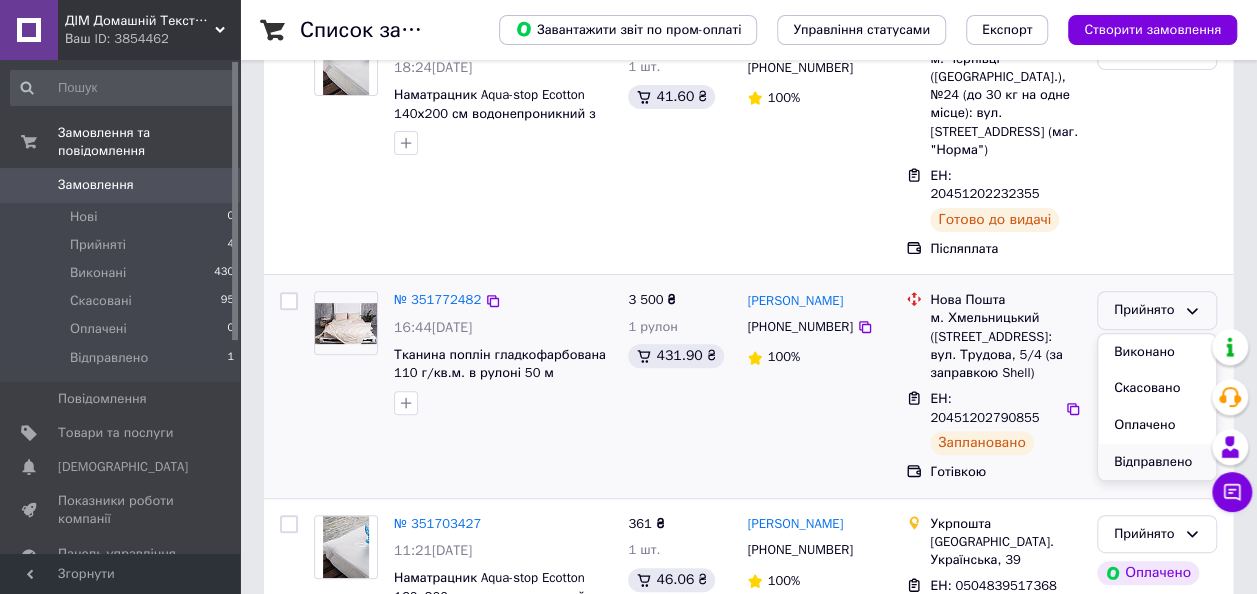 click on "Відправлено" at bounding box center (1157, 462) 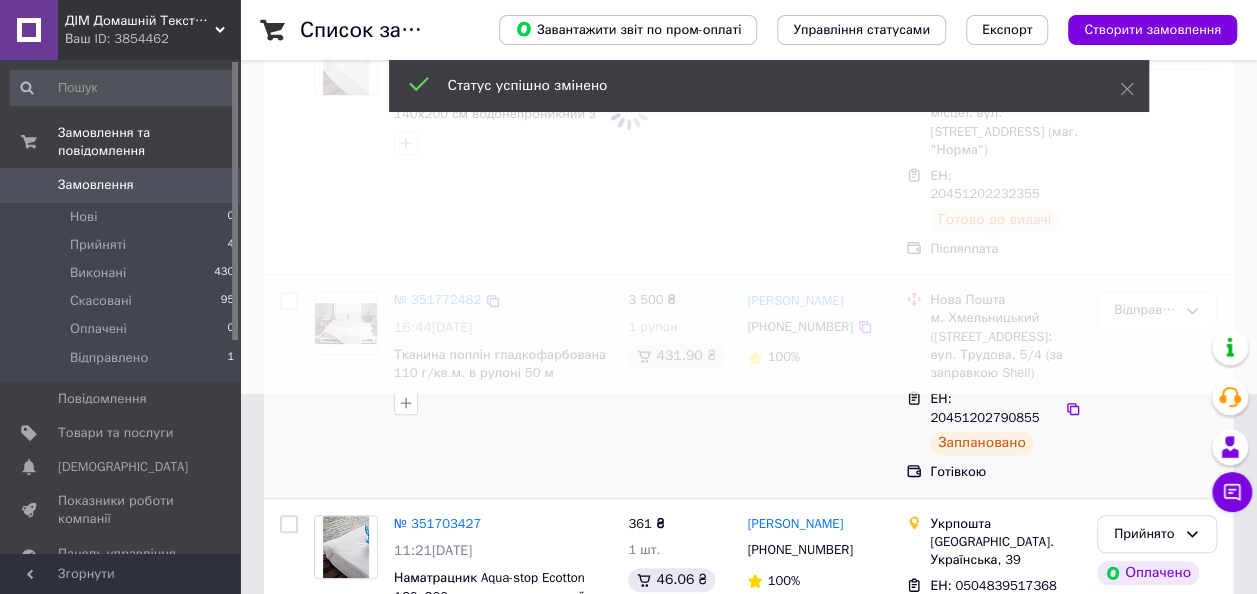 scroll, scrollTop: 400, scrollLeft: 0, axis: vertical 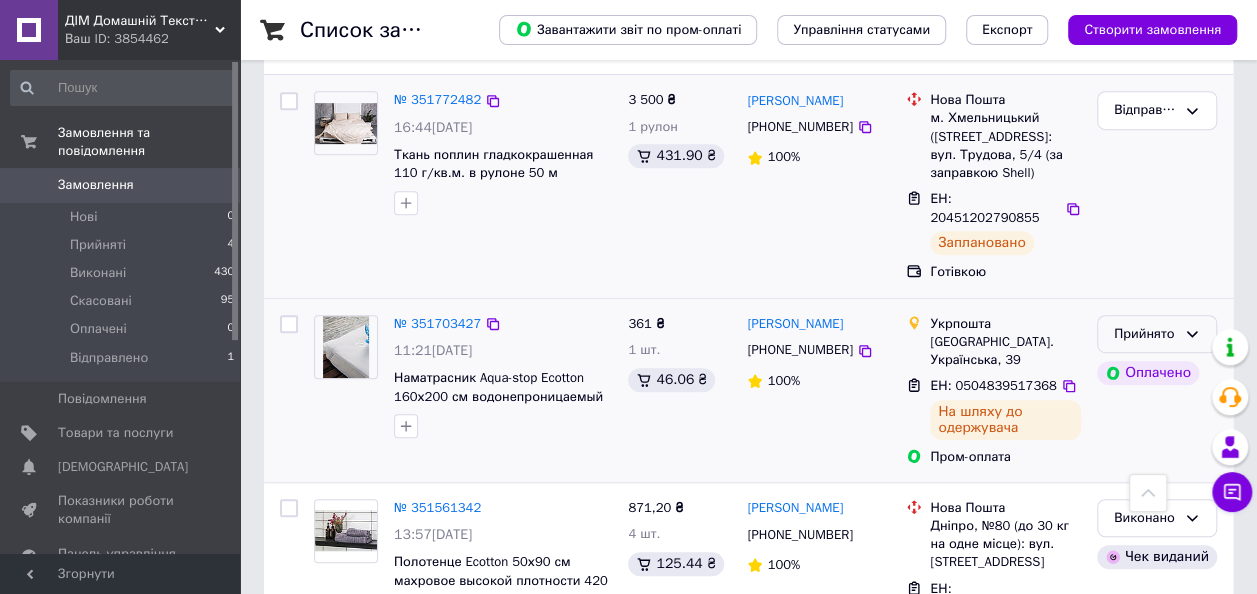 click 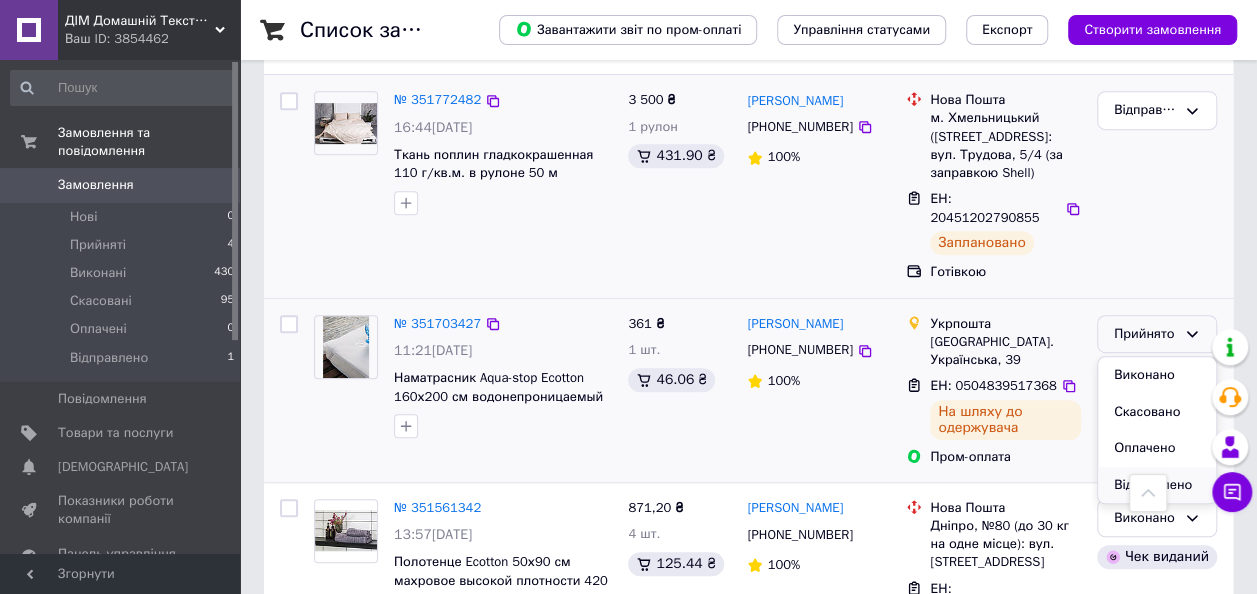 click on "Відправлено" at bounding box center (1157, 485) 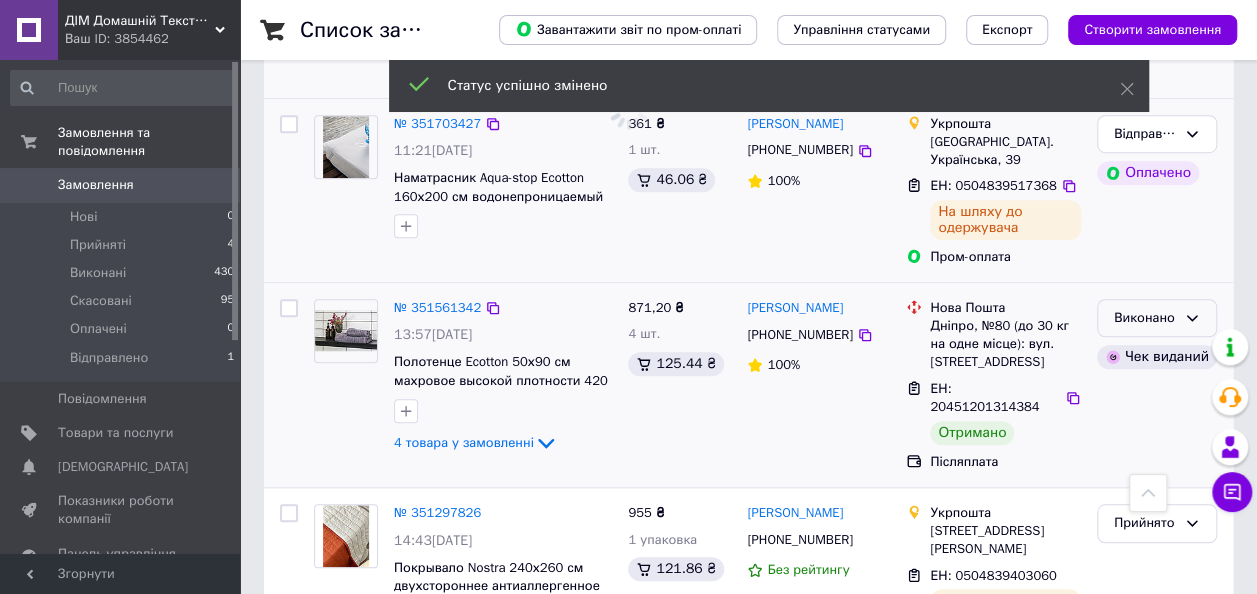 scroll, scrollTop: 800, scrollLeft: 0, axis: vertical 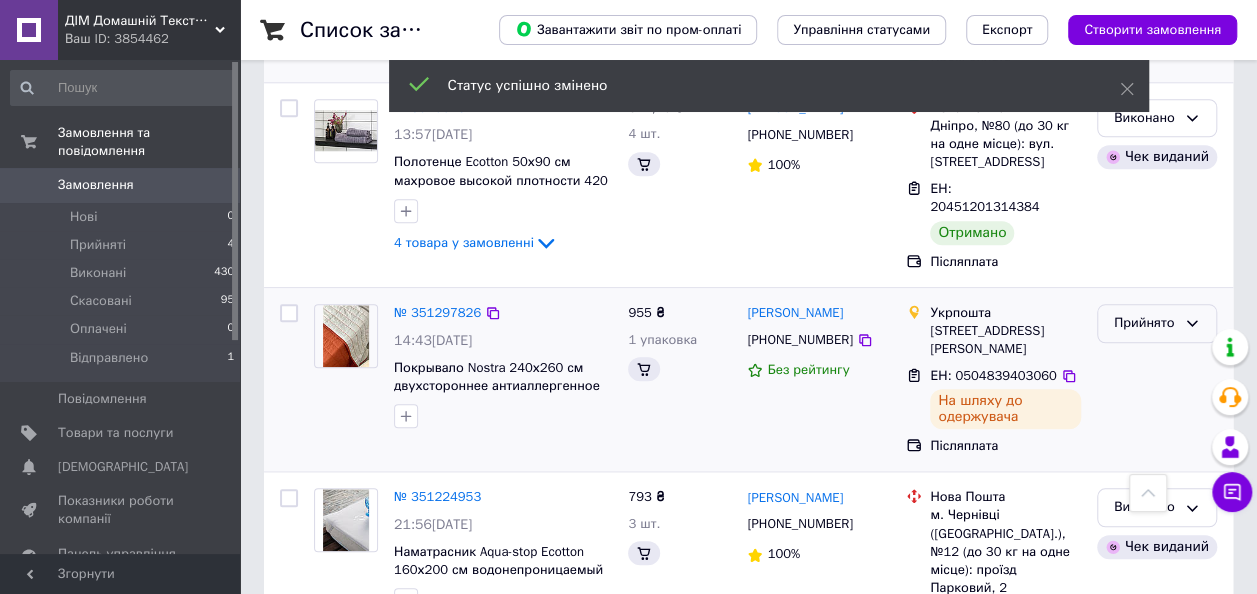 click on "Прийнято" at bounding box center [1145, 323] 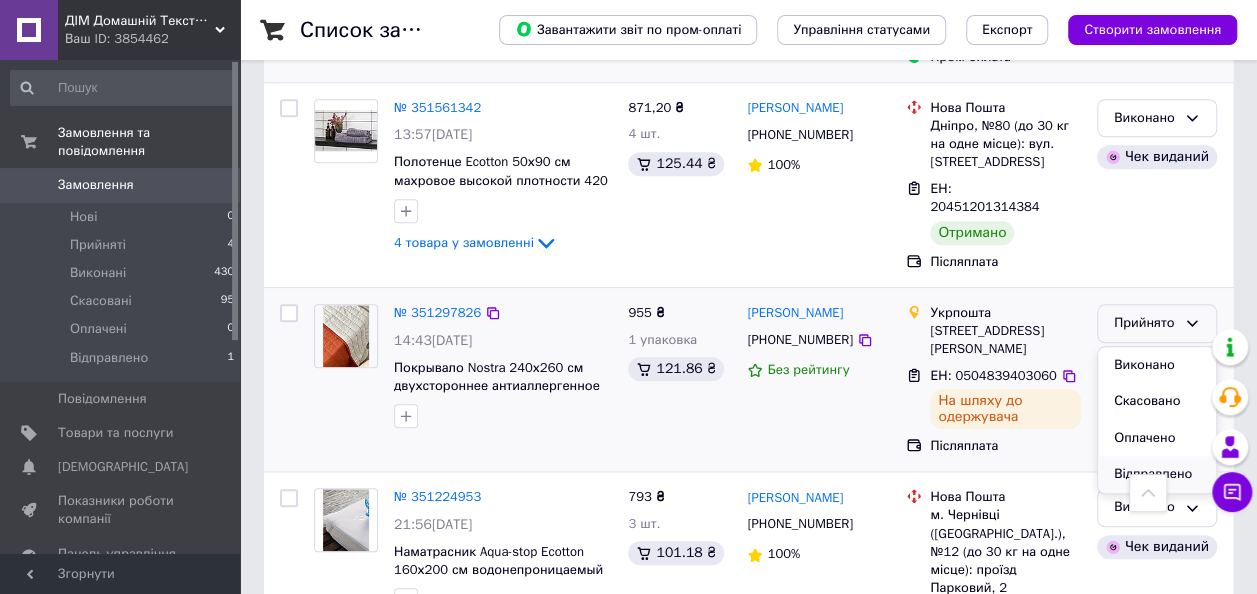 click on "Відправлено" at bounding box center (1157, 474) 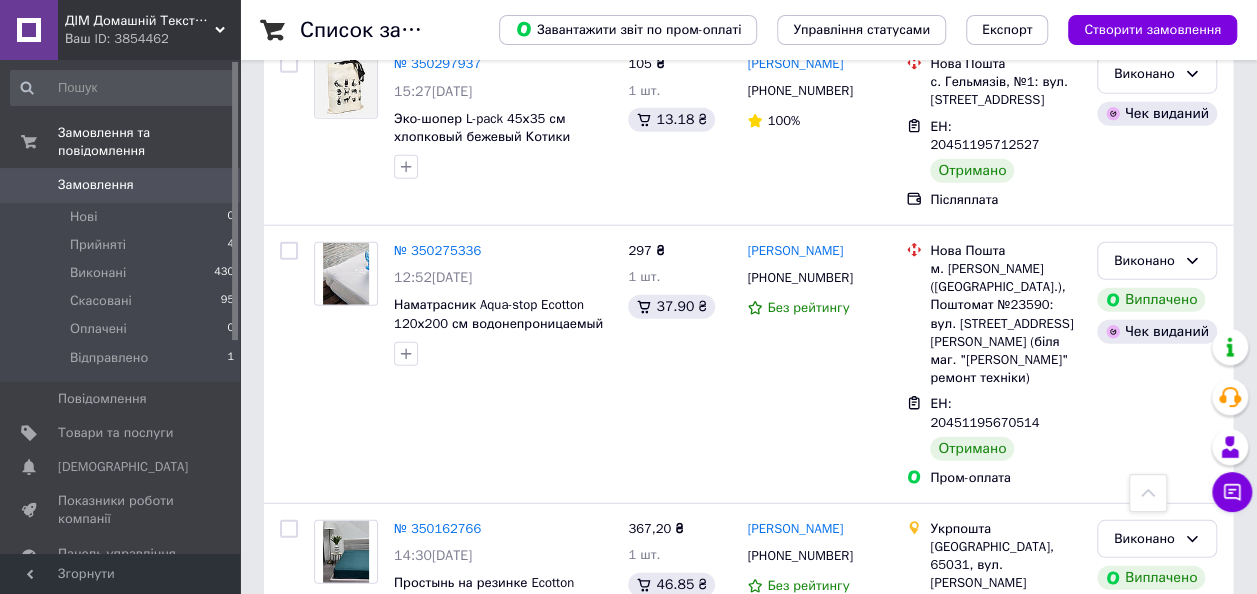 scroll, scrollTop: 2500, scrollLeft: 0, axis: vertical 